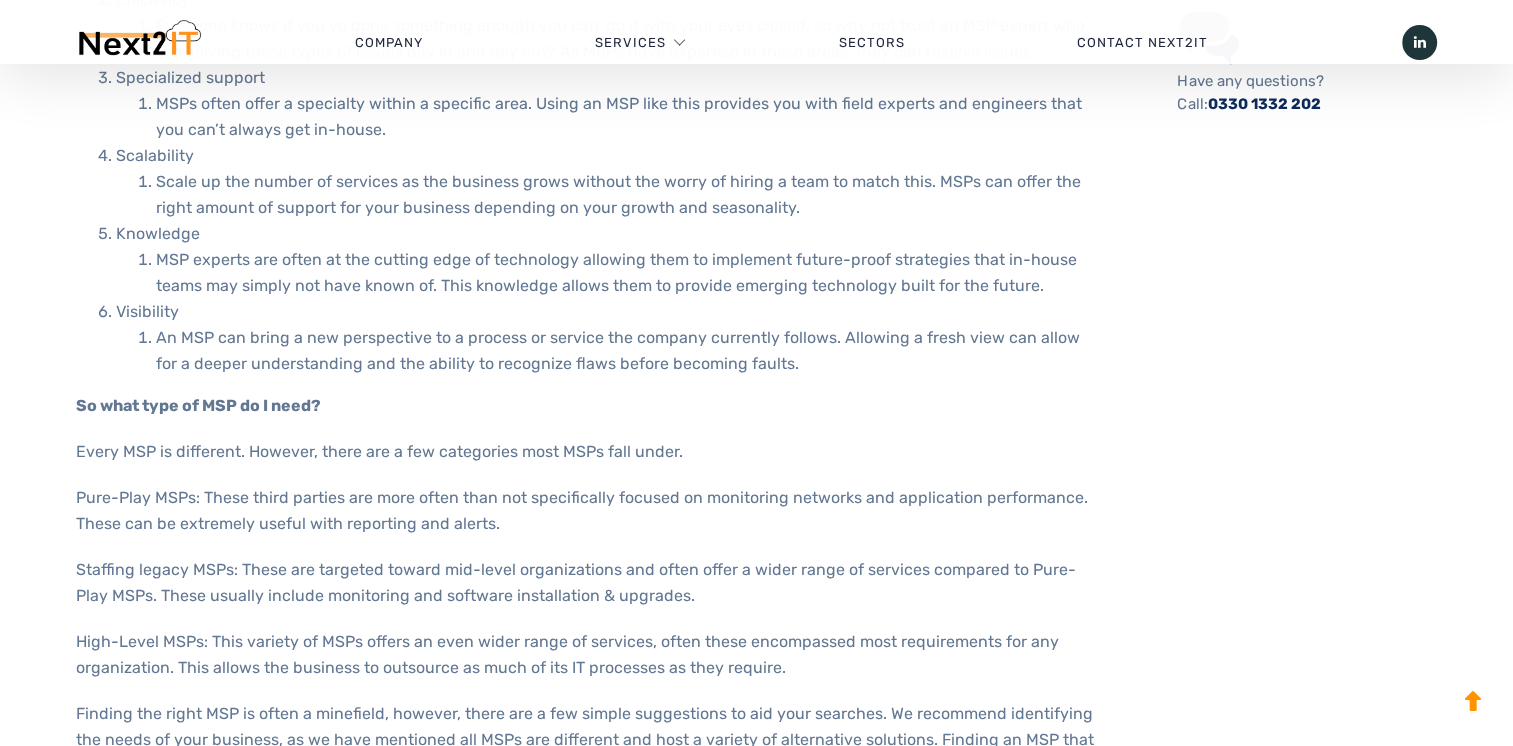 scroll, scrollTop: 1503, scrollLeft: 0, axis: vertical 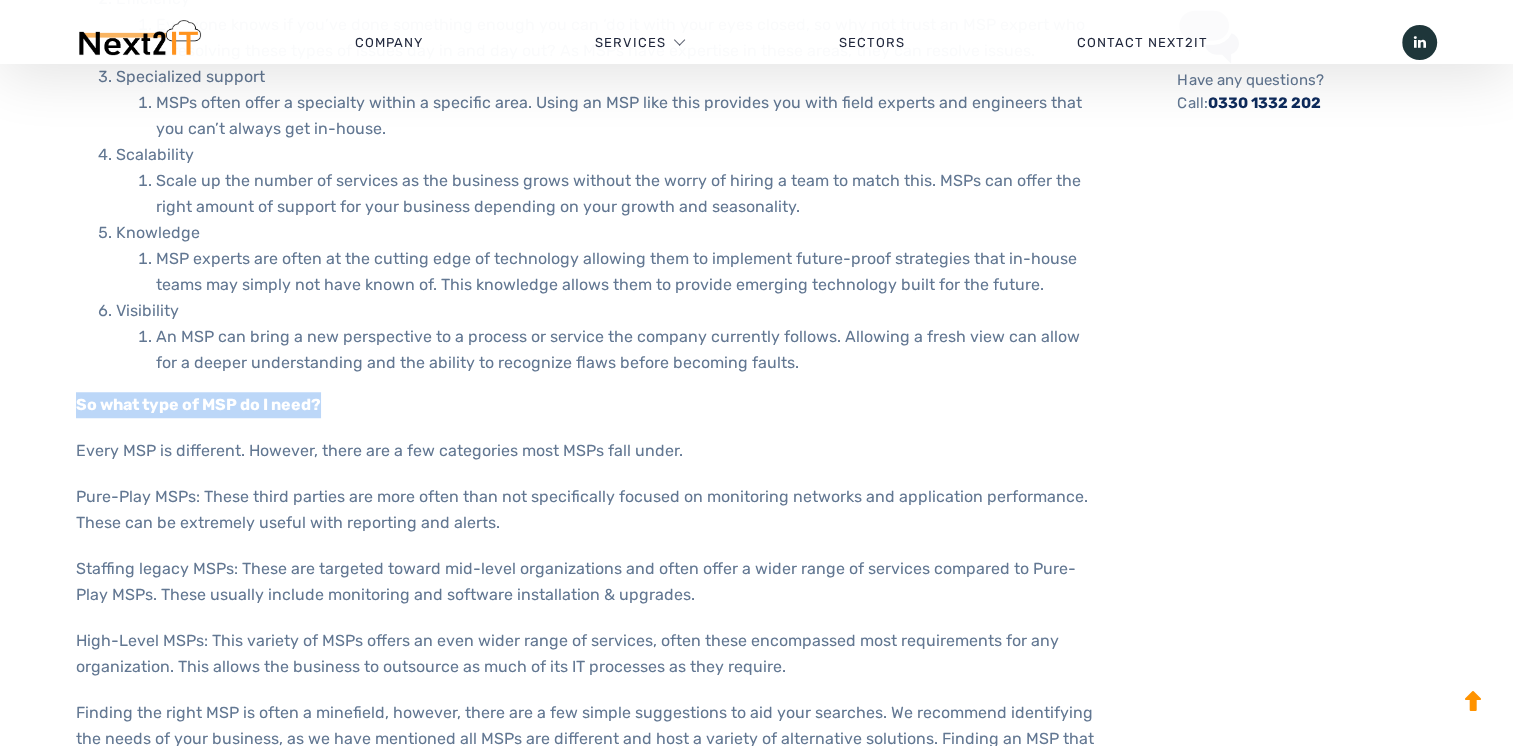drag, startPoint x: 76, startPoint y: 401, endPoint x: 329, endPoint y: 406, distance: 253.04941 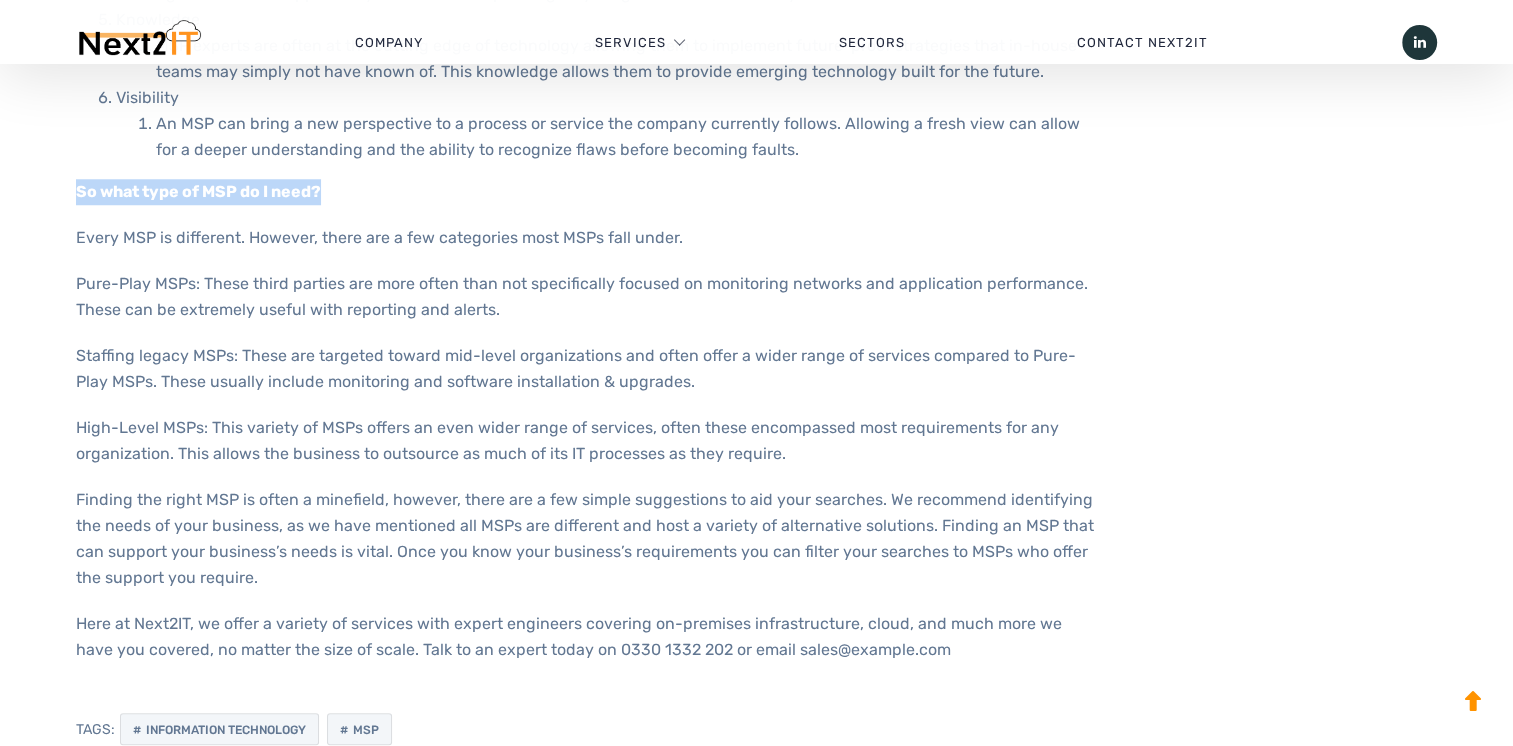 scroll, scrollTop: 1685, scrollLeft: 0, axis: vertical 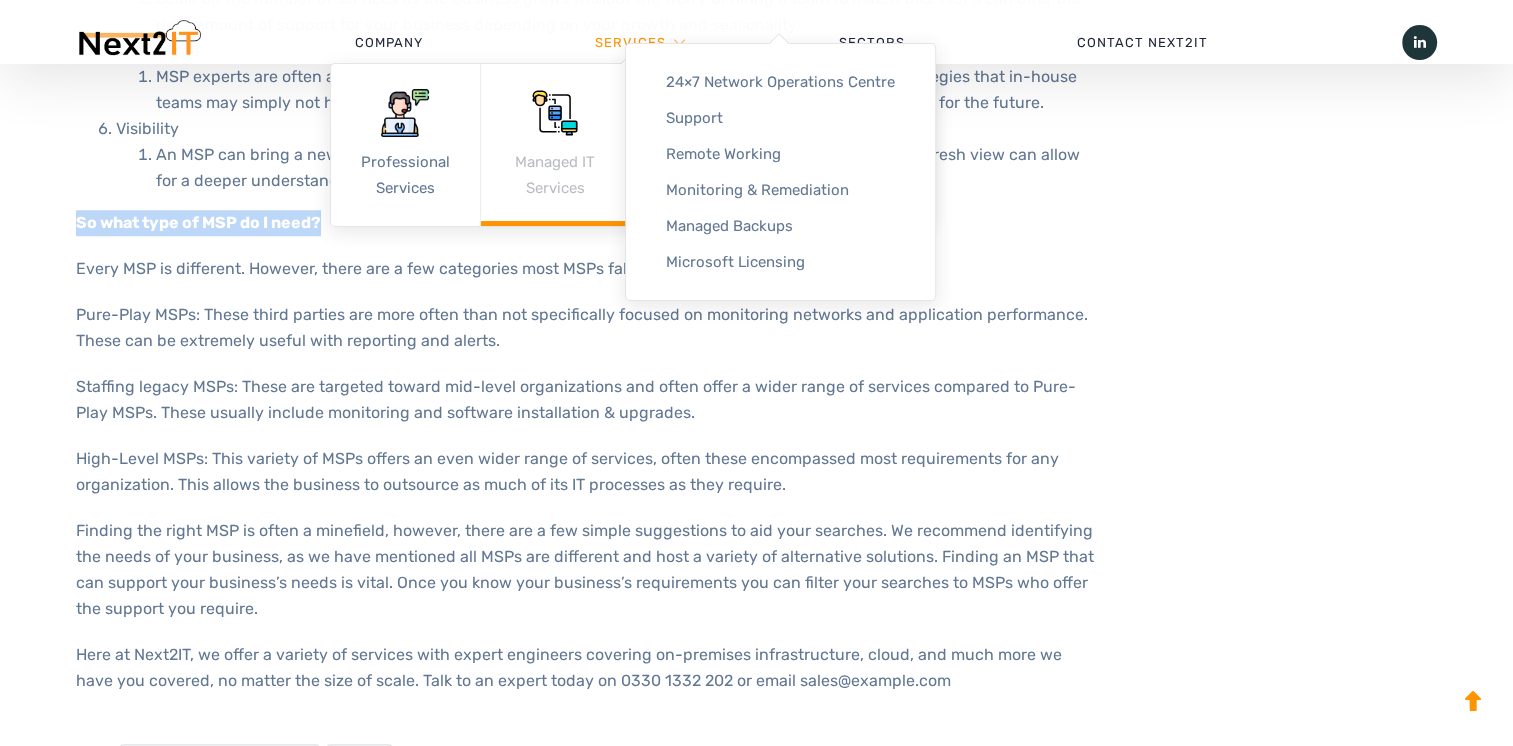 click on "Managed IT Services" at bounding box center [555, 145] 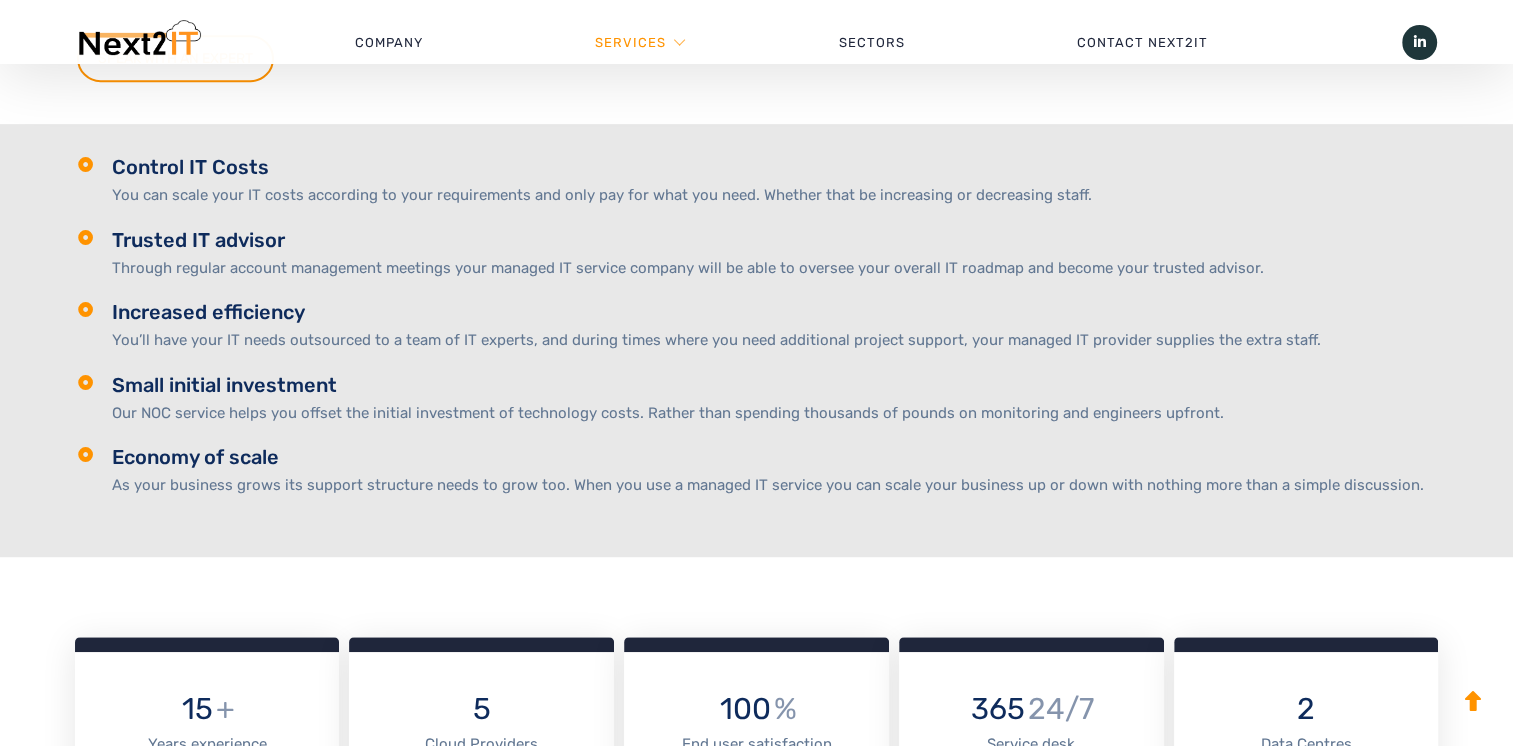 scroll, scrollTop: 1143, scrollLeft: 0, axis: vertical 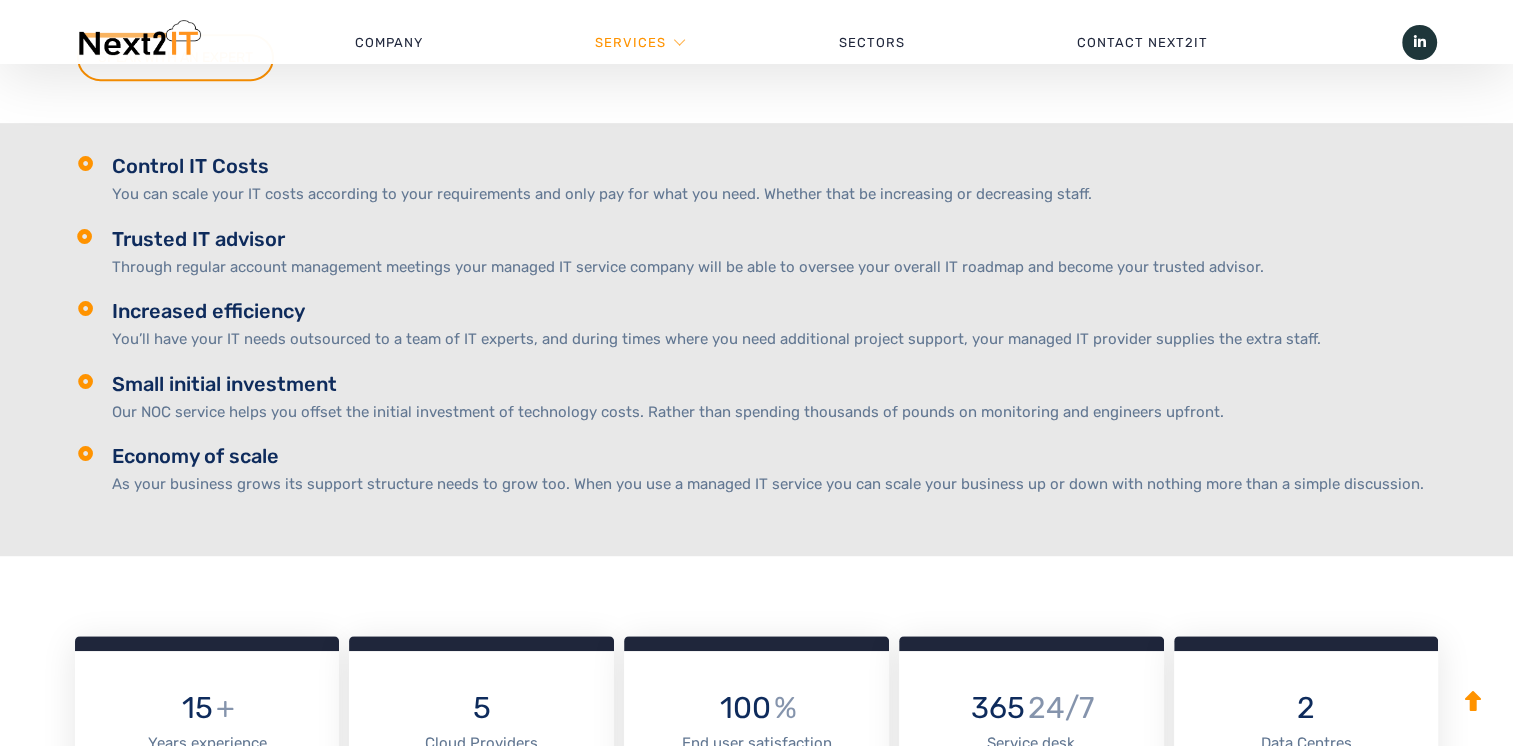 click at bounding box center [85, 236] 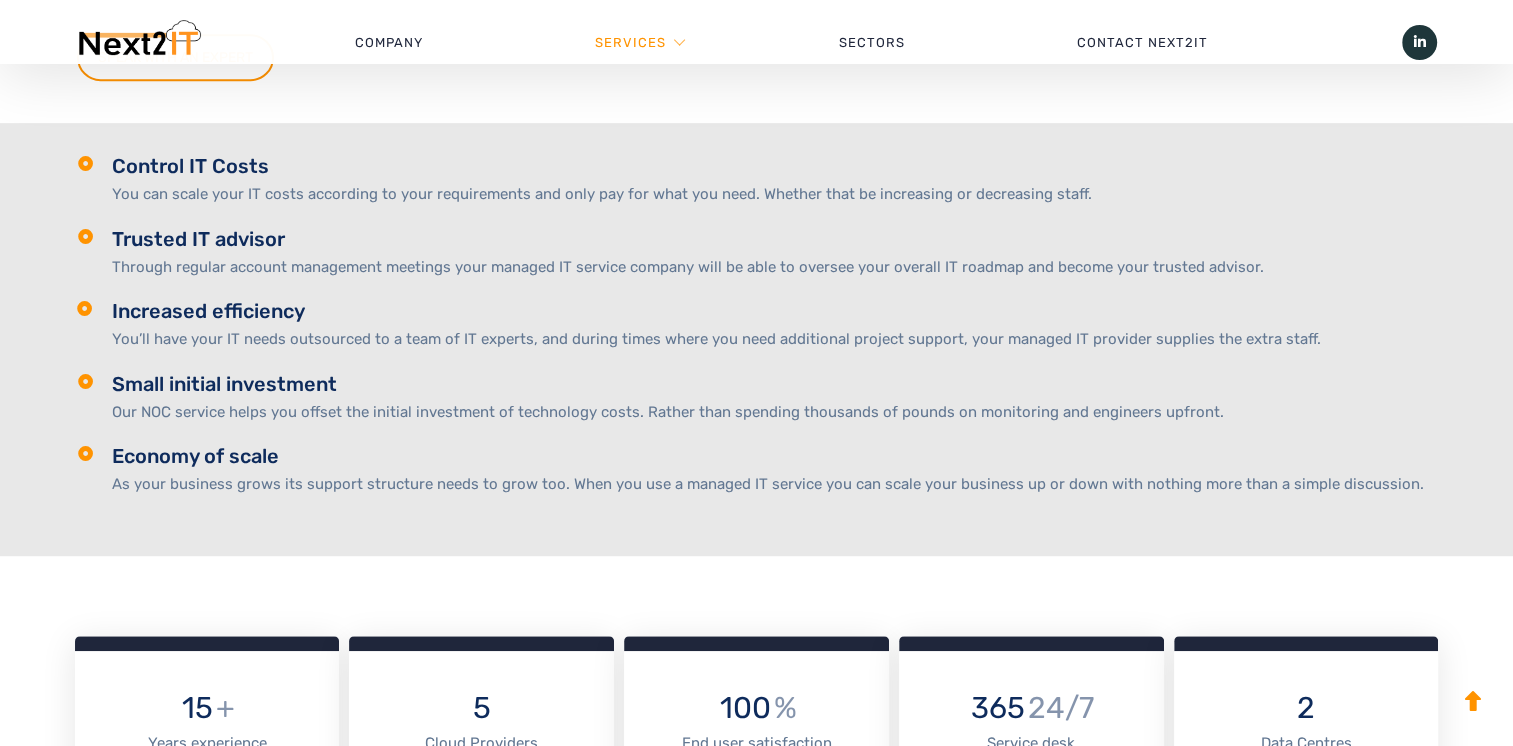 click at bounding box center [85, 308] 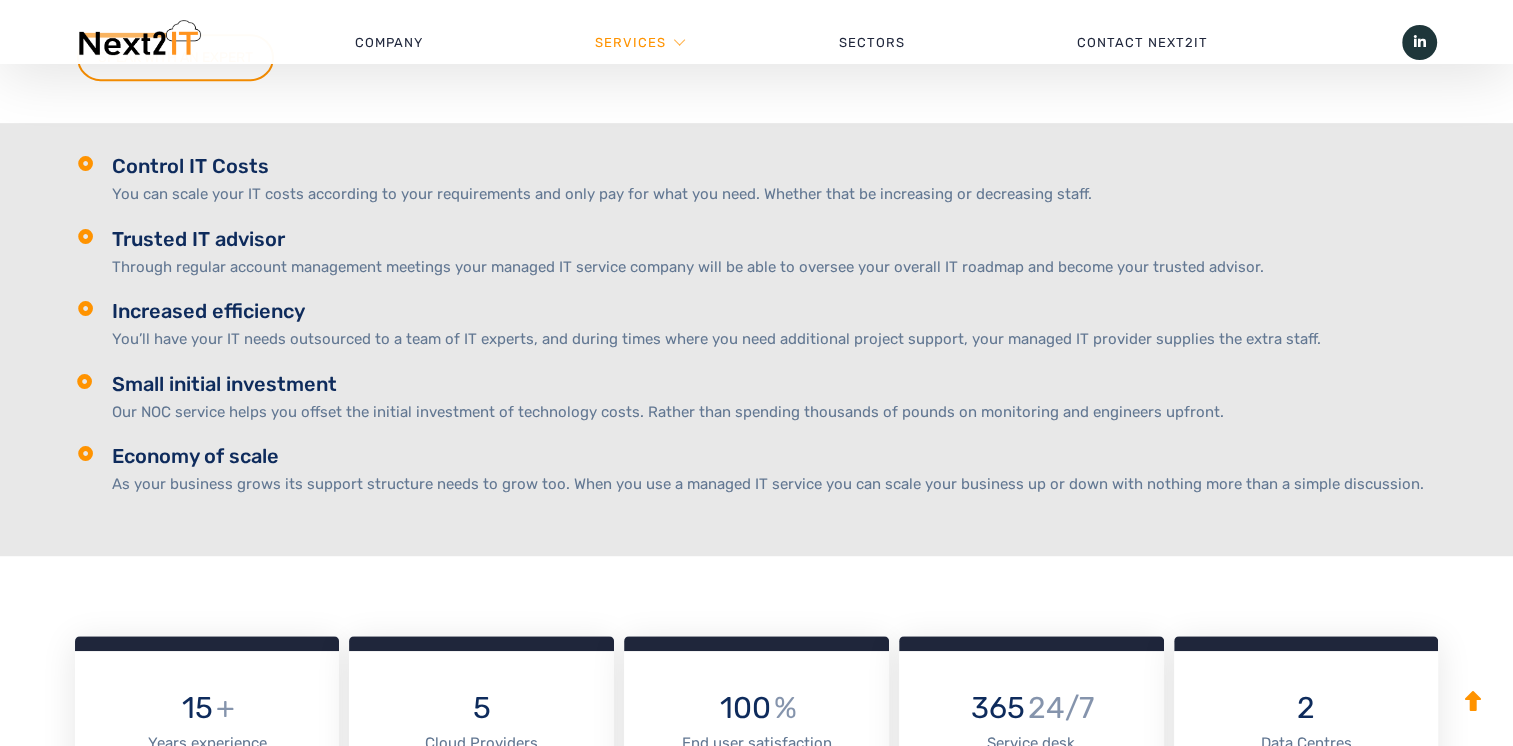 click at bounding box center (85, 381) 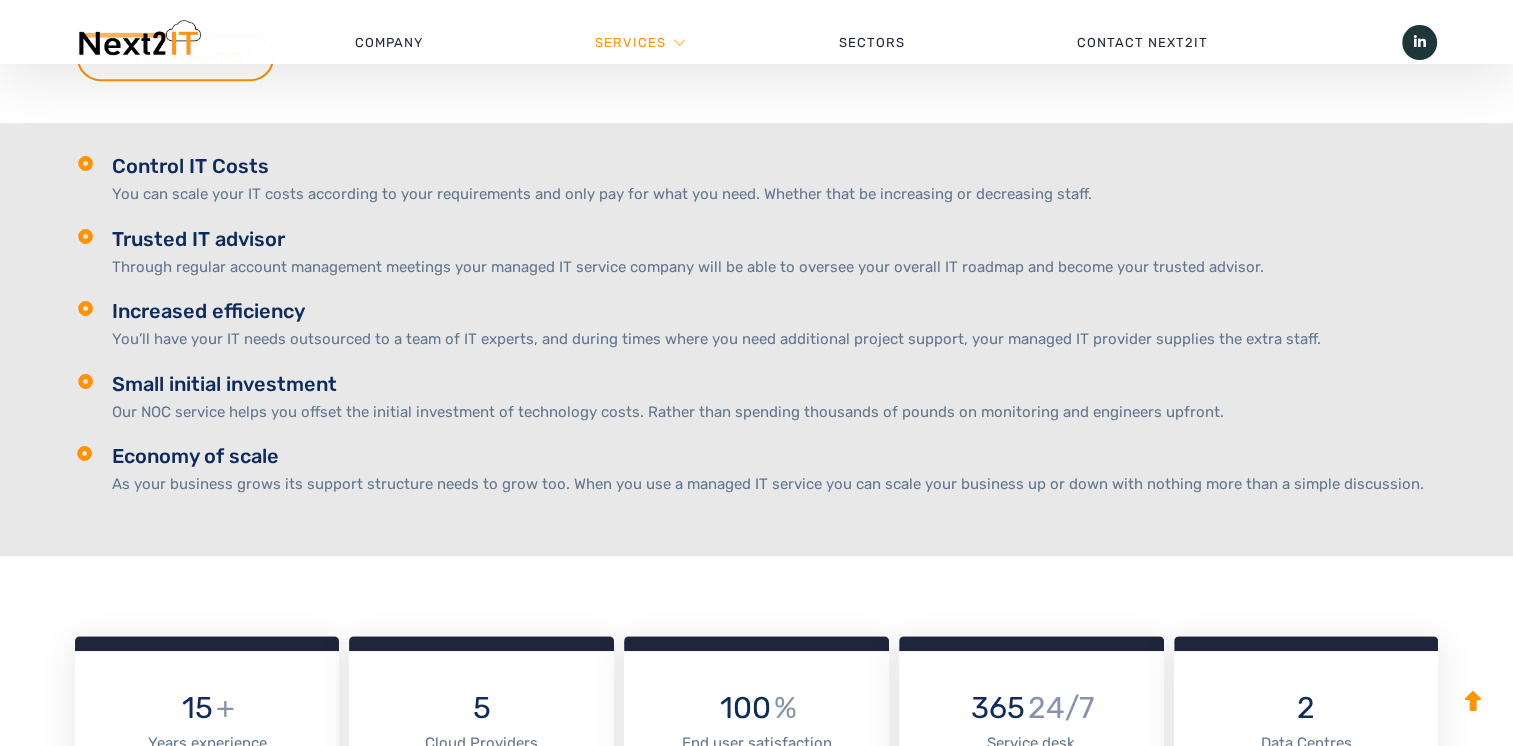 click at bounding box center (85, 453) 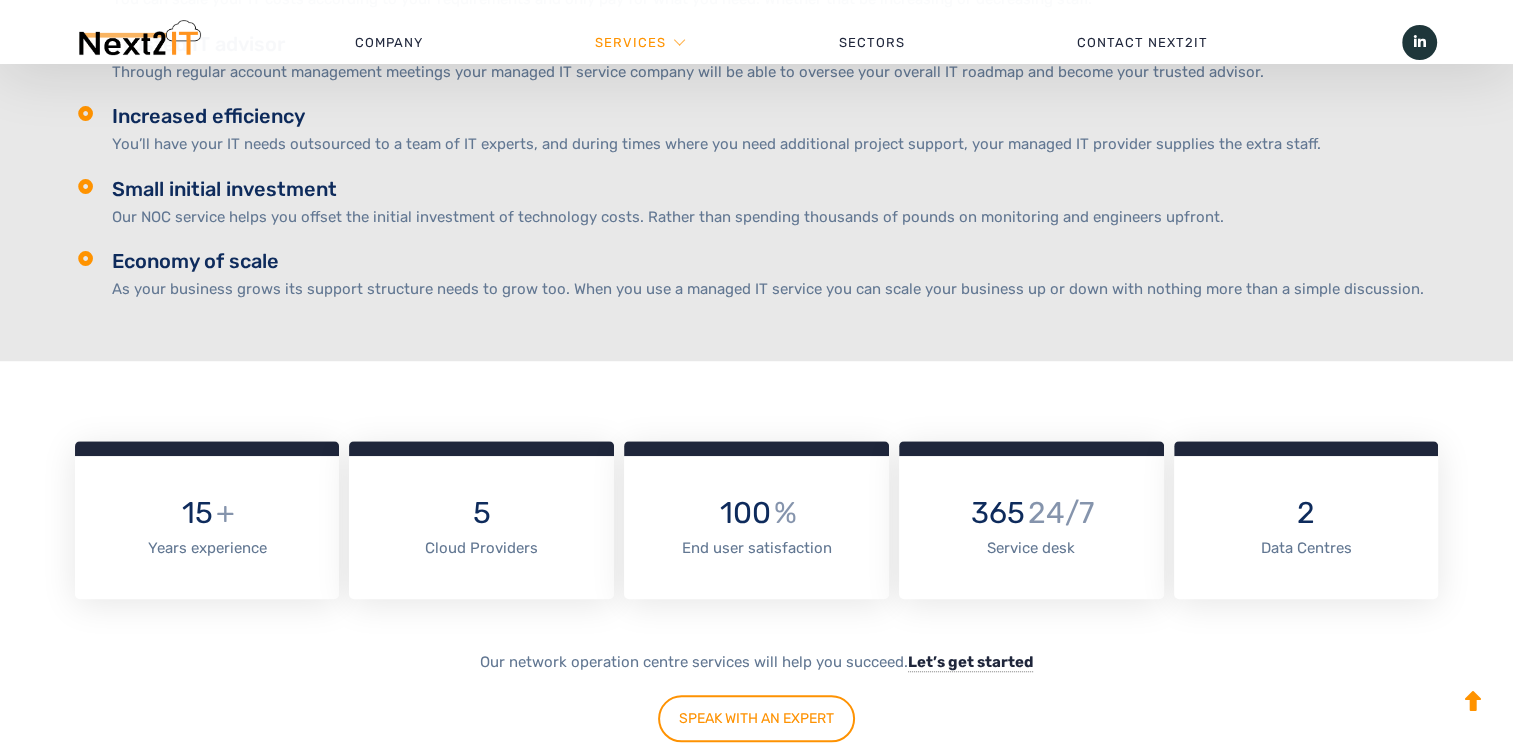 scroll, scrollTop: 1339, scrollLeft: 0, axis: vertical 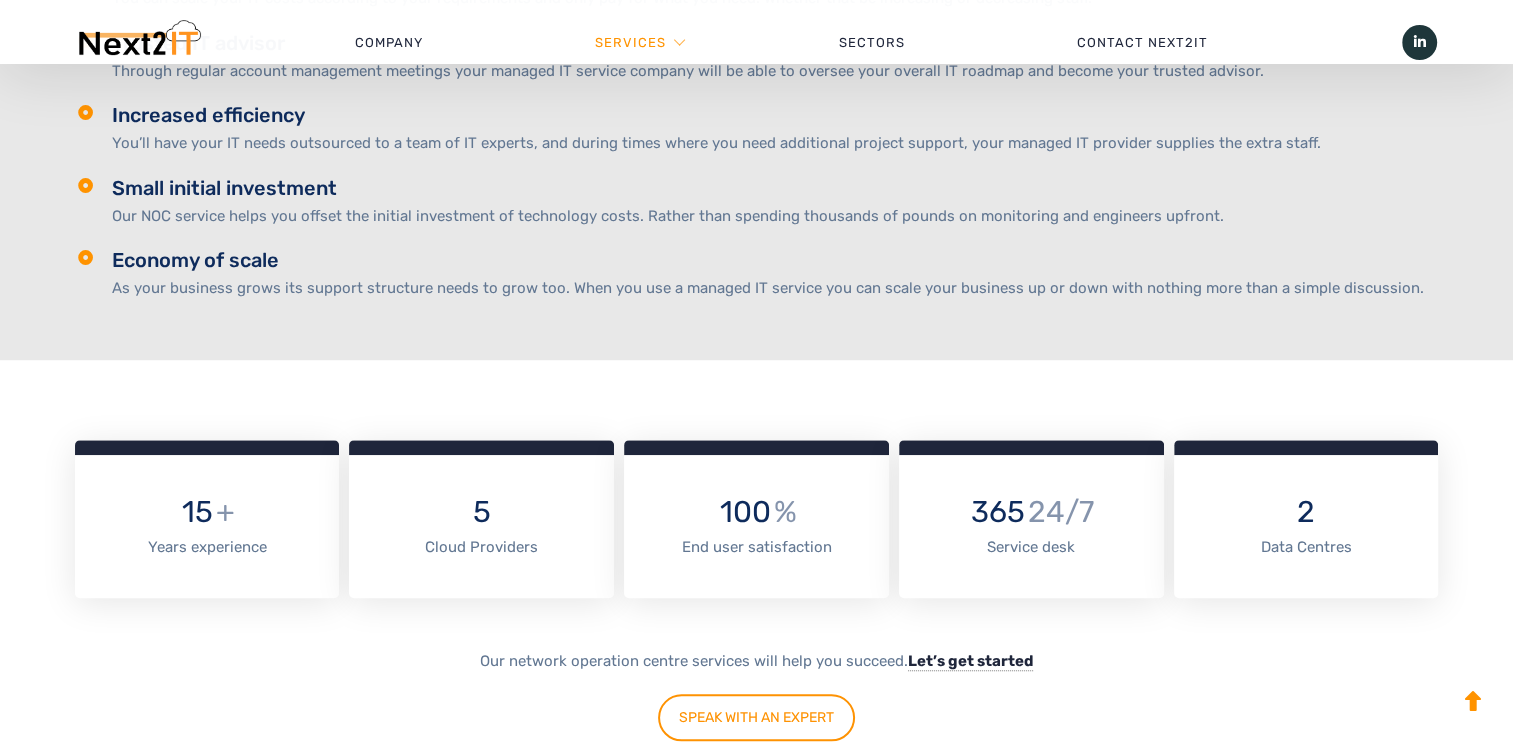 click on "+" at bounding box center [225, 512] 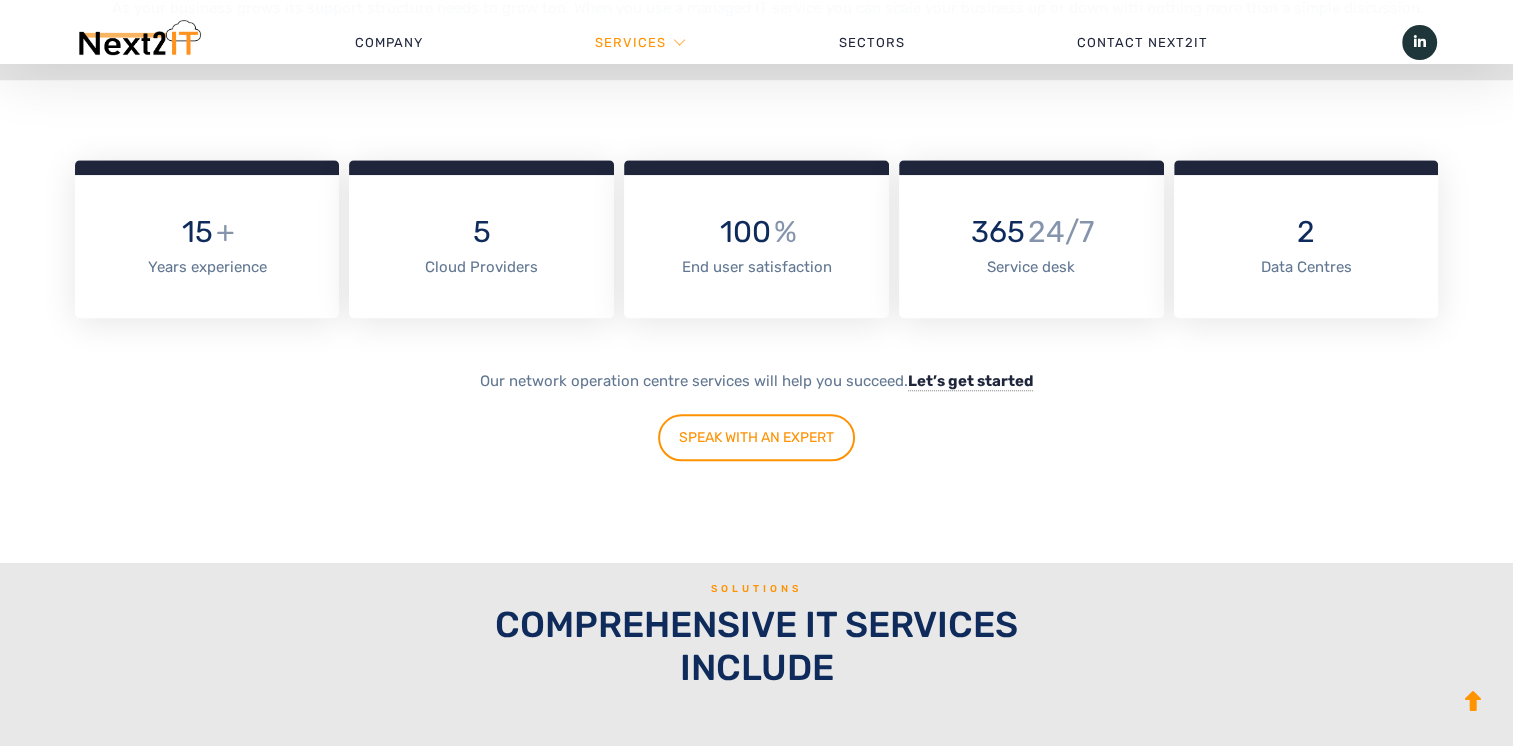 scroll, scrollTop: 1632, scrollLeft: 0, axis: vertical 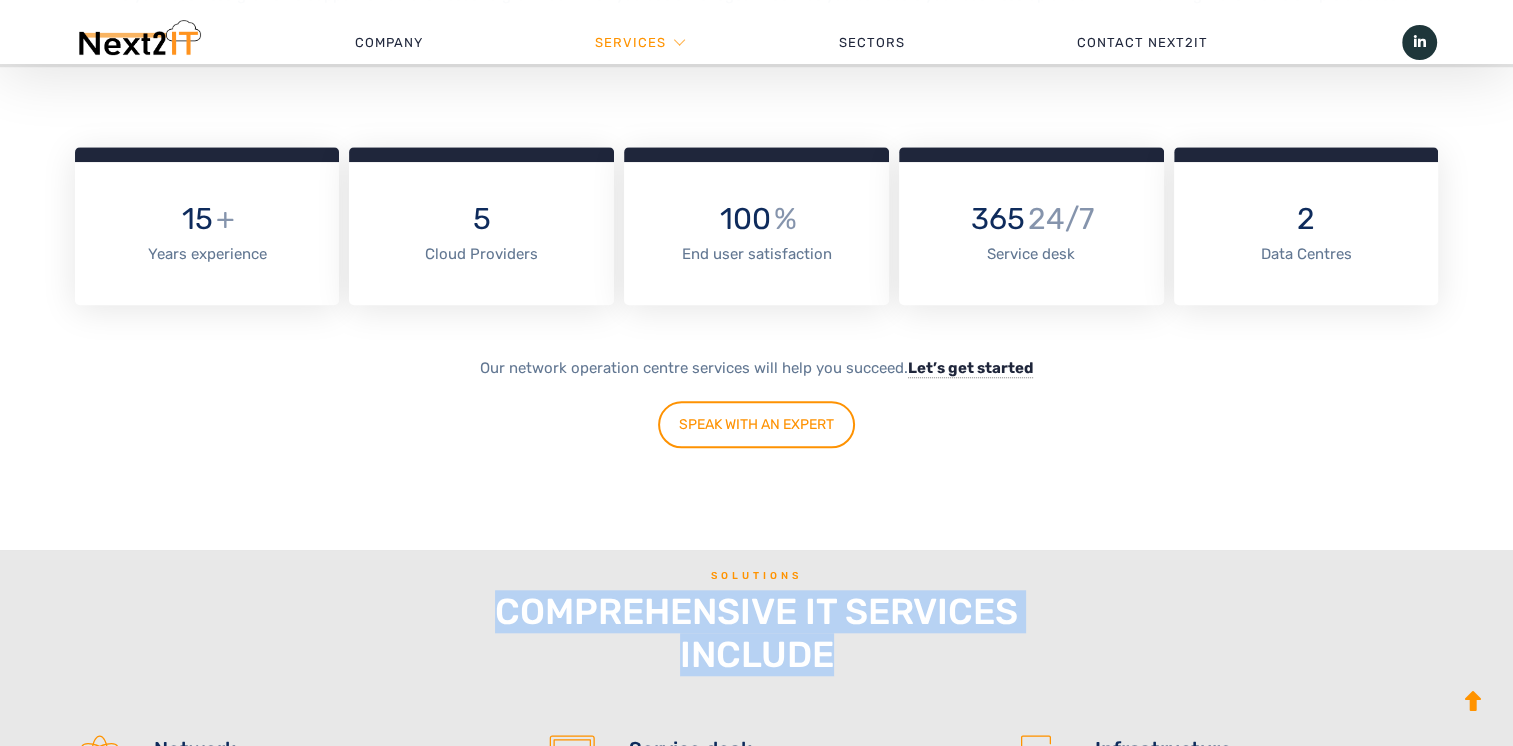 drag, startPoint x: 500, startPoint y: 604, endPoint x: 842, endPoint y: 646, distance: 344.5693 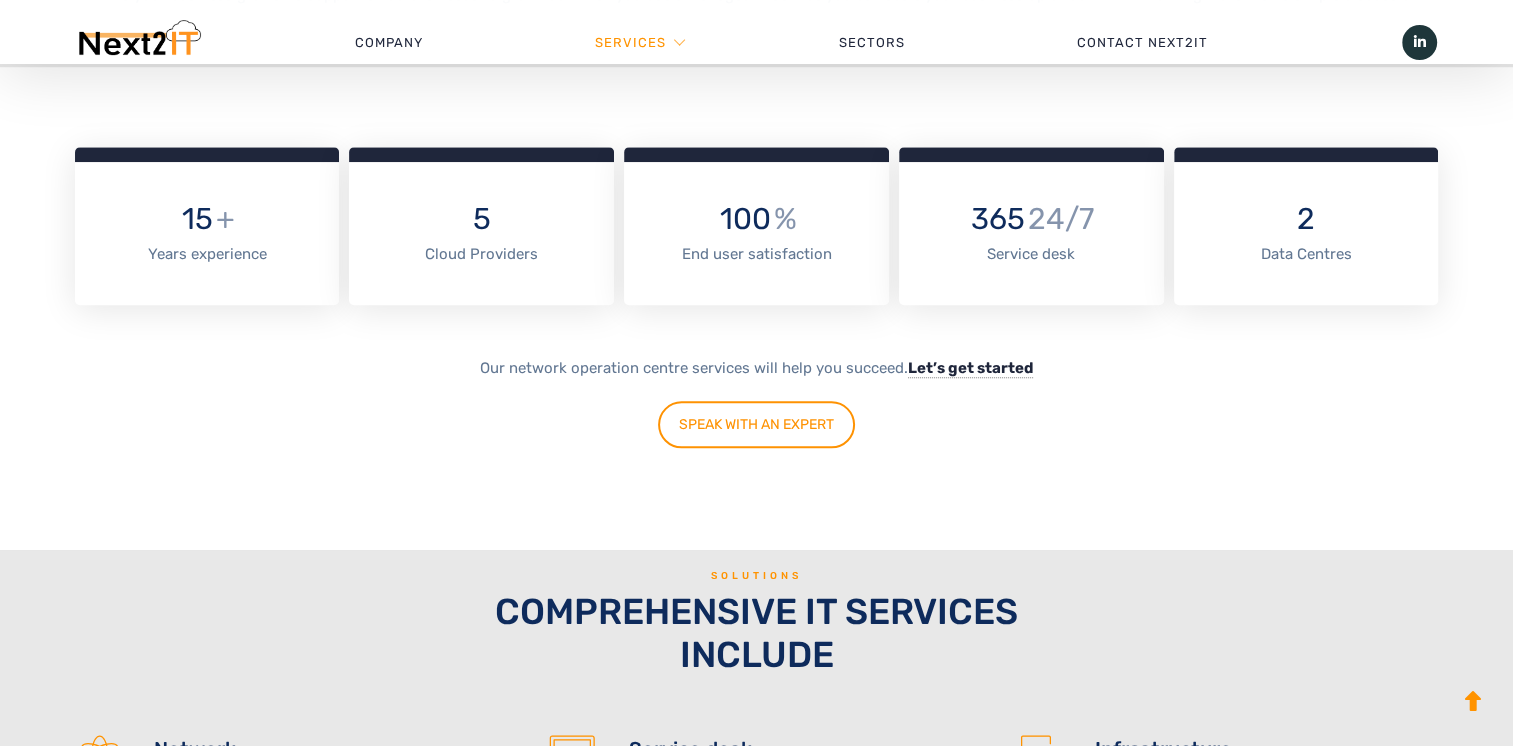 click at bounding box center (757, 706) 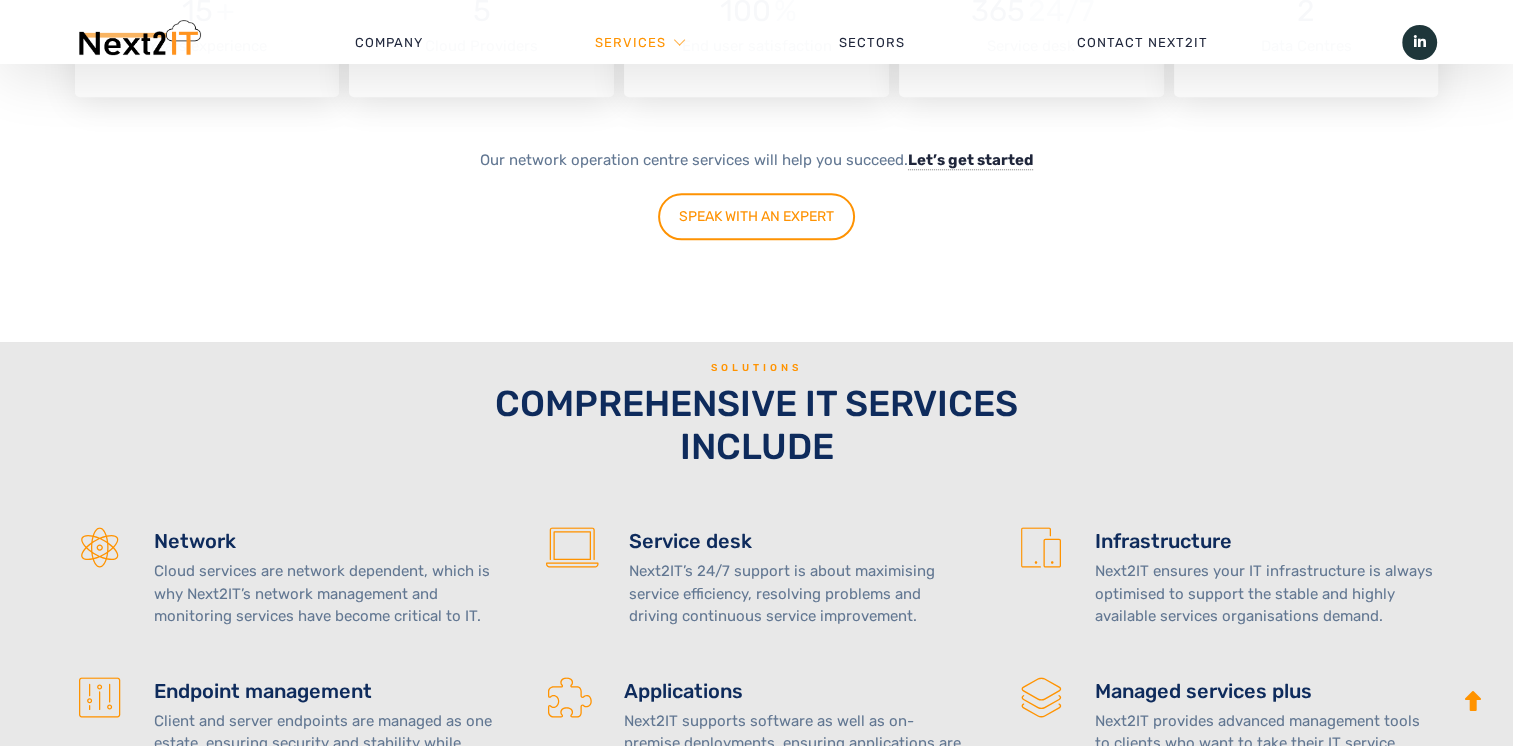 scroll, scrollTop: 1842, scrollLeft: 0, axis: vertical 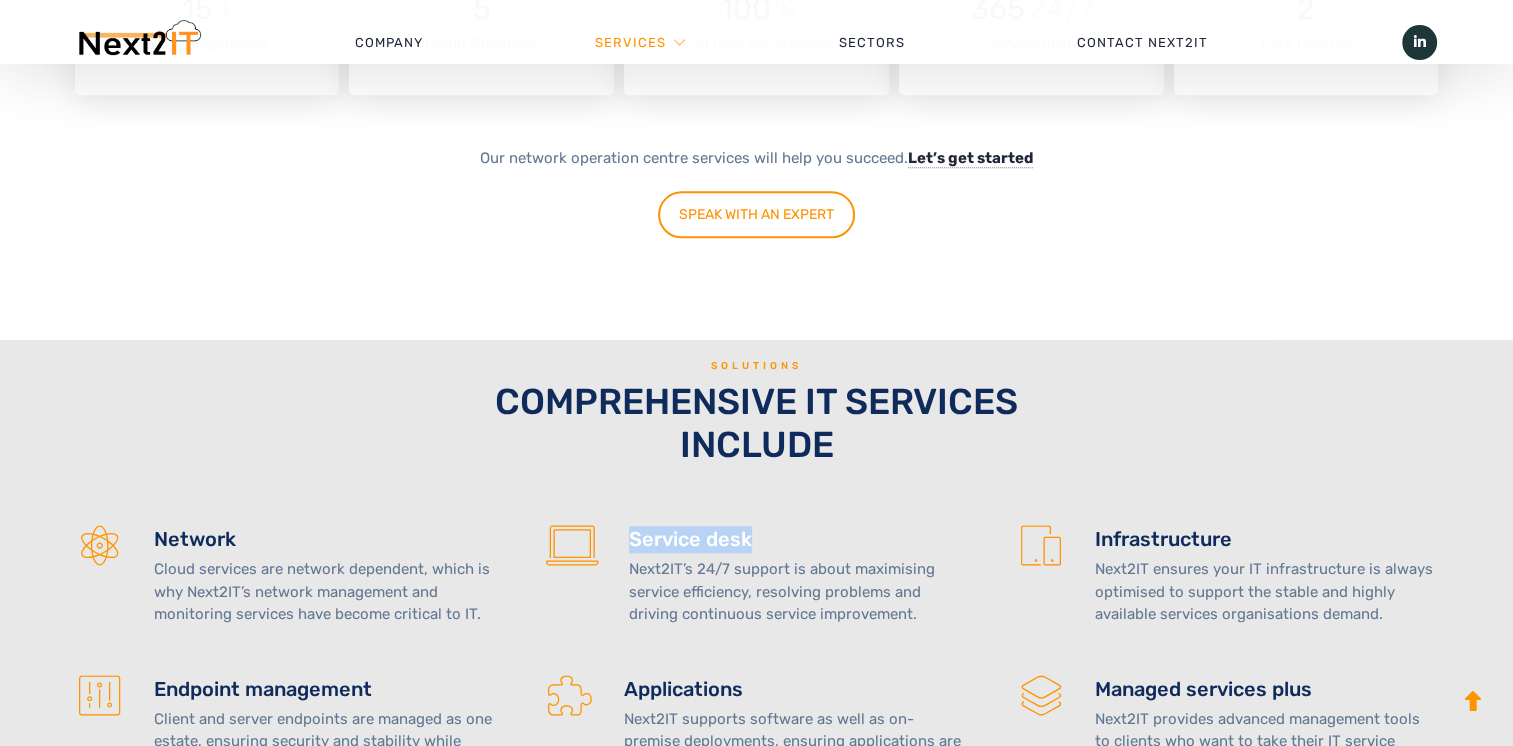 drag, startPoint x: 629, startPoint y: 530, endPoint x: 756, endPoint y: 540, distance: 127.39309 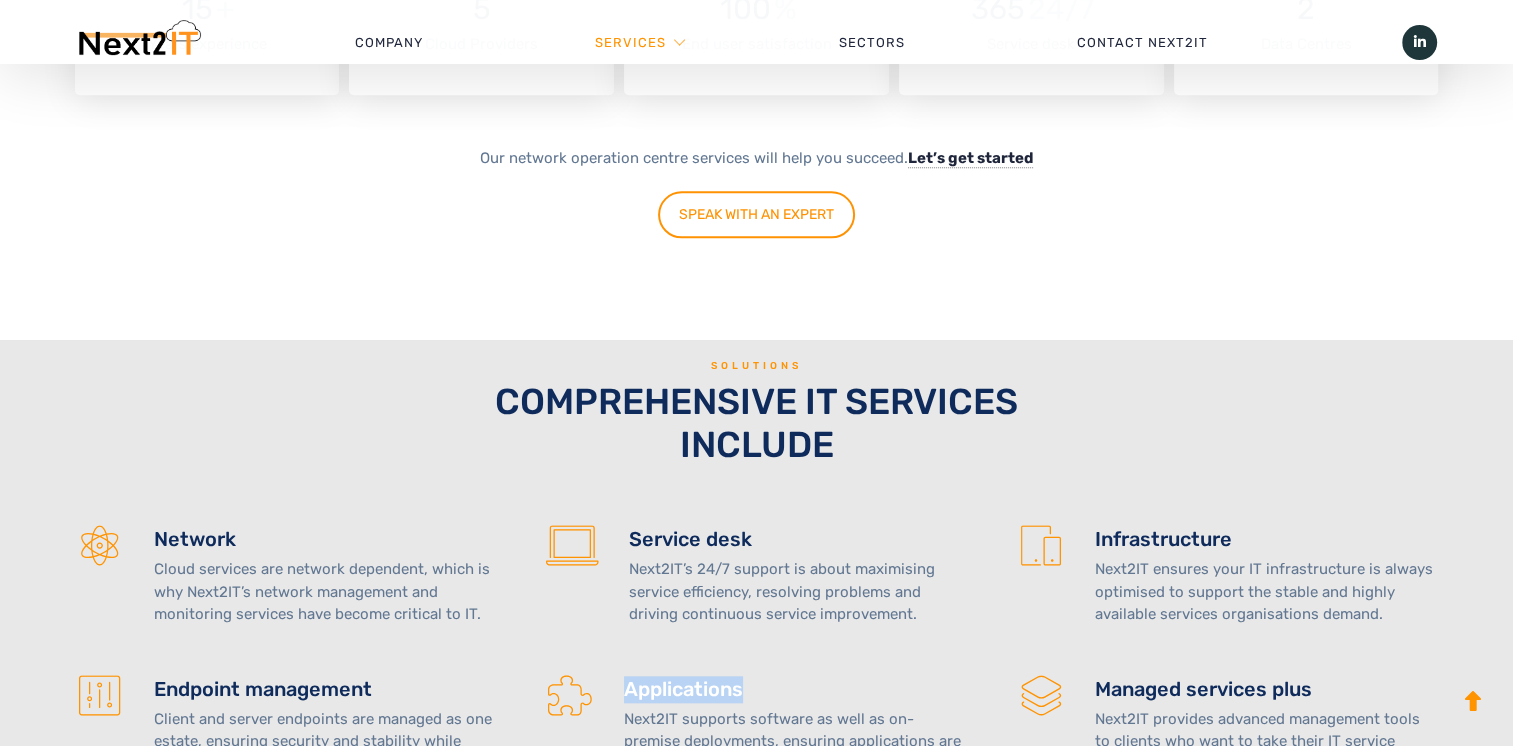 drag, startPoint x: 756, startPoint y: 540, endPoint x: 619, endPoint y: 691, distance: 203.88722 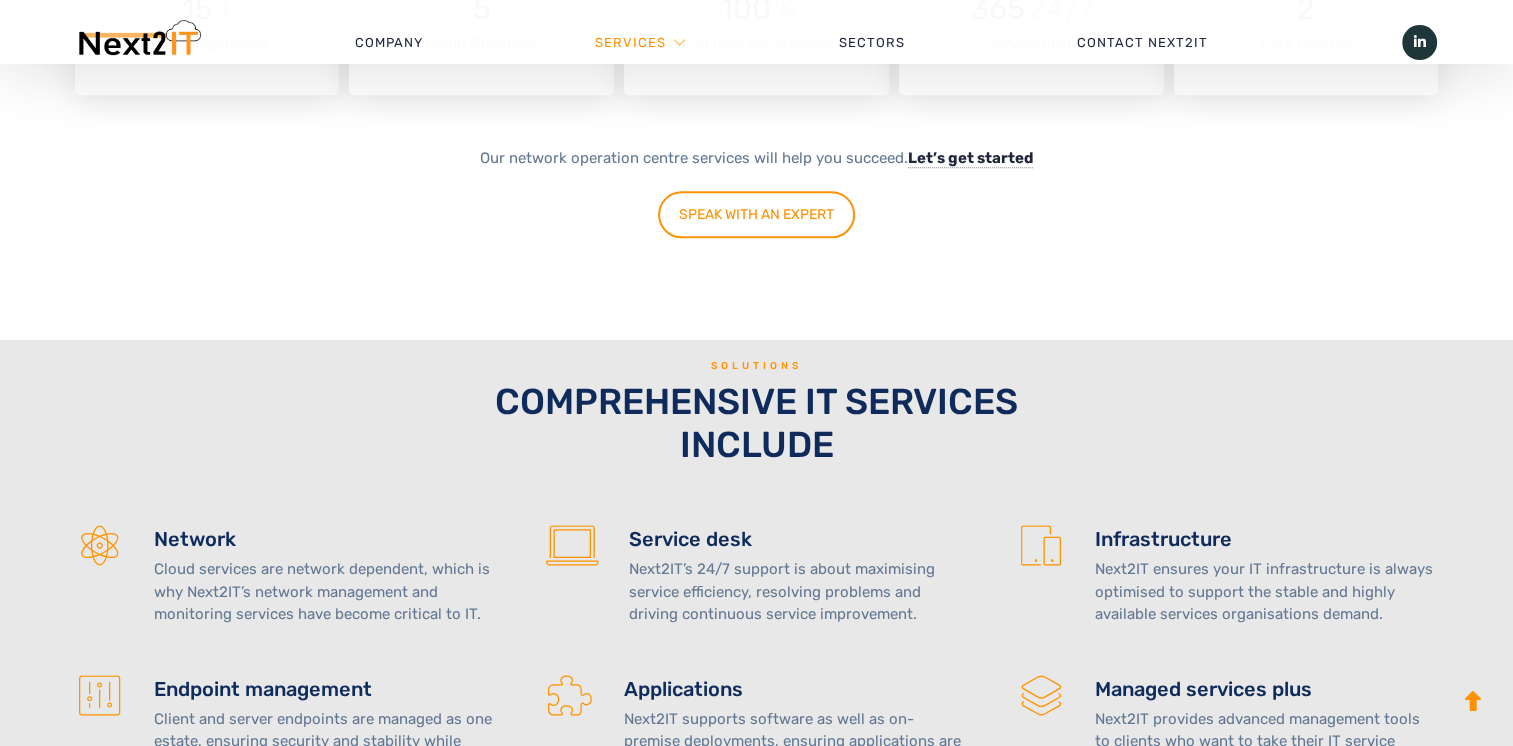 drag, startPoint x: 619, startPoint y: 691, endPoint x: 562, endPoint y: 690, distance: 57.00877 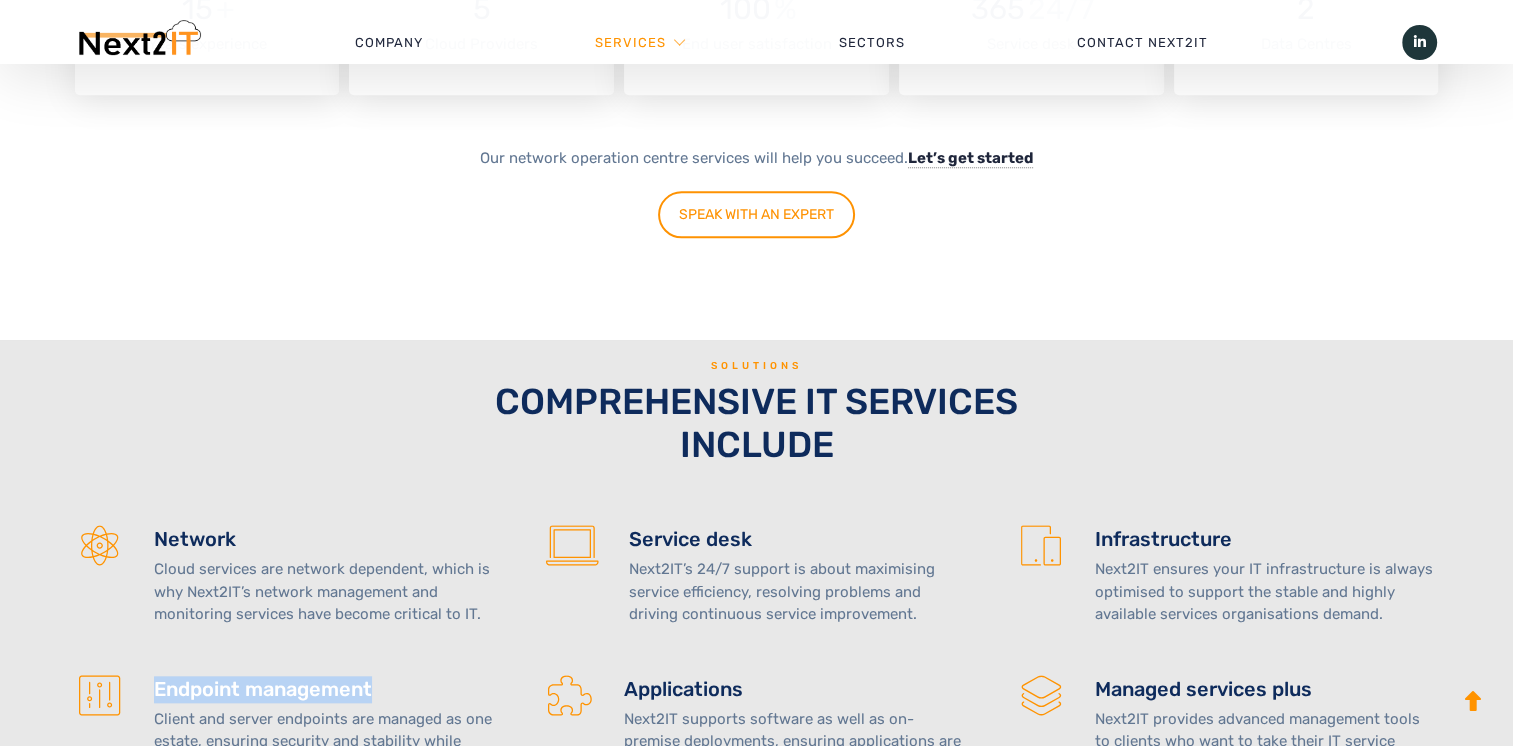 drag, startPoint x: 153, startPoint y: 683, endPoint x: 403, endPoint y: 693, distance: 250.19992 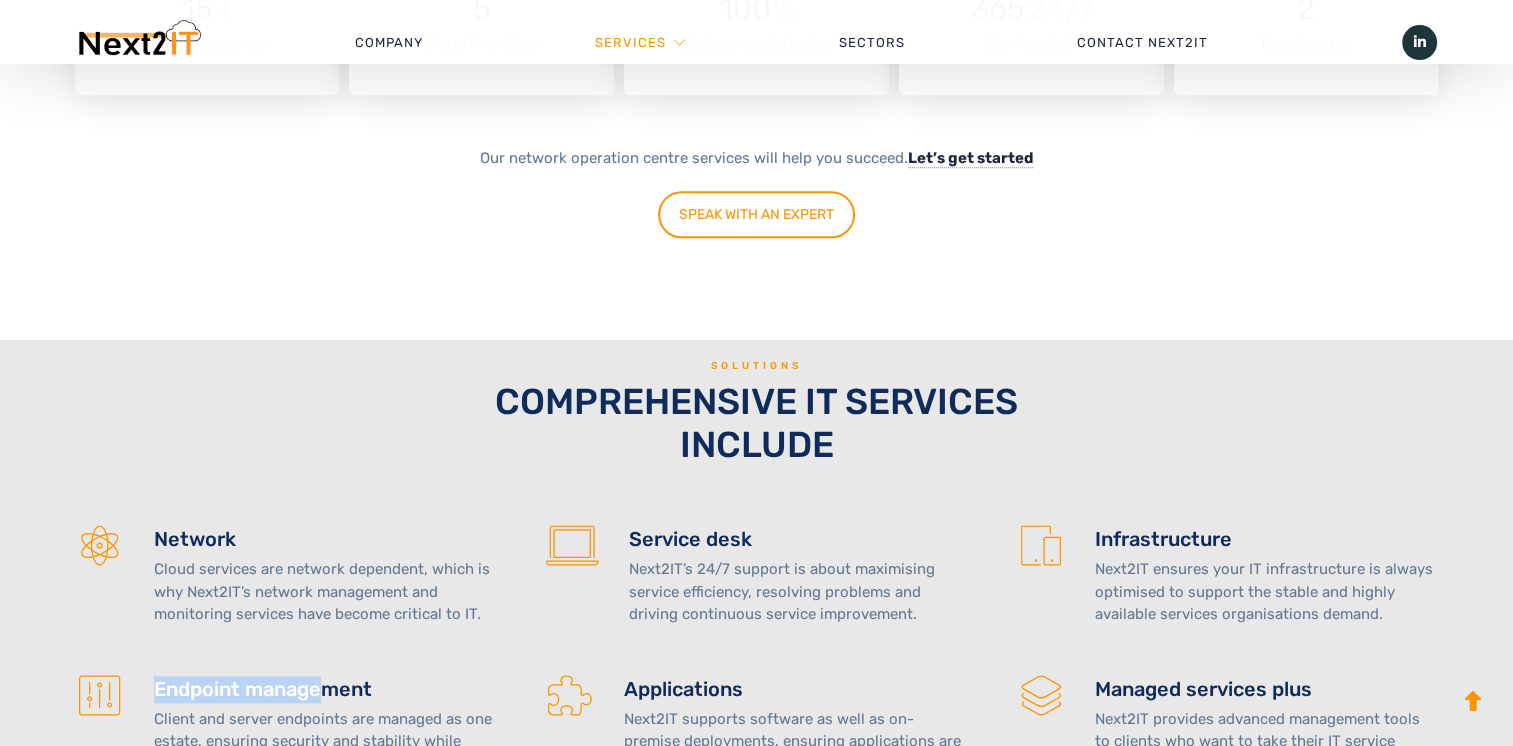 click on "Endpoint management" at bounding box center [325, 689] 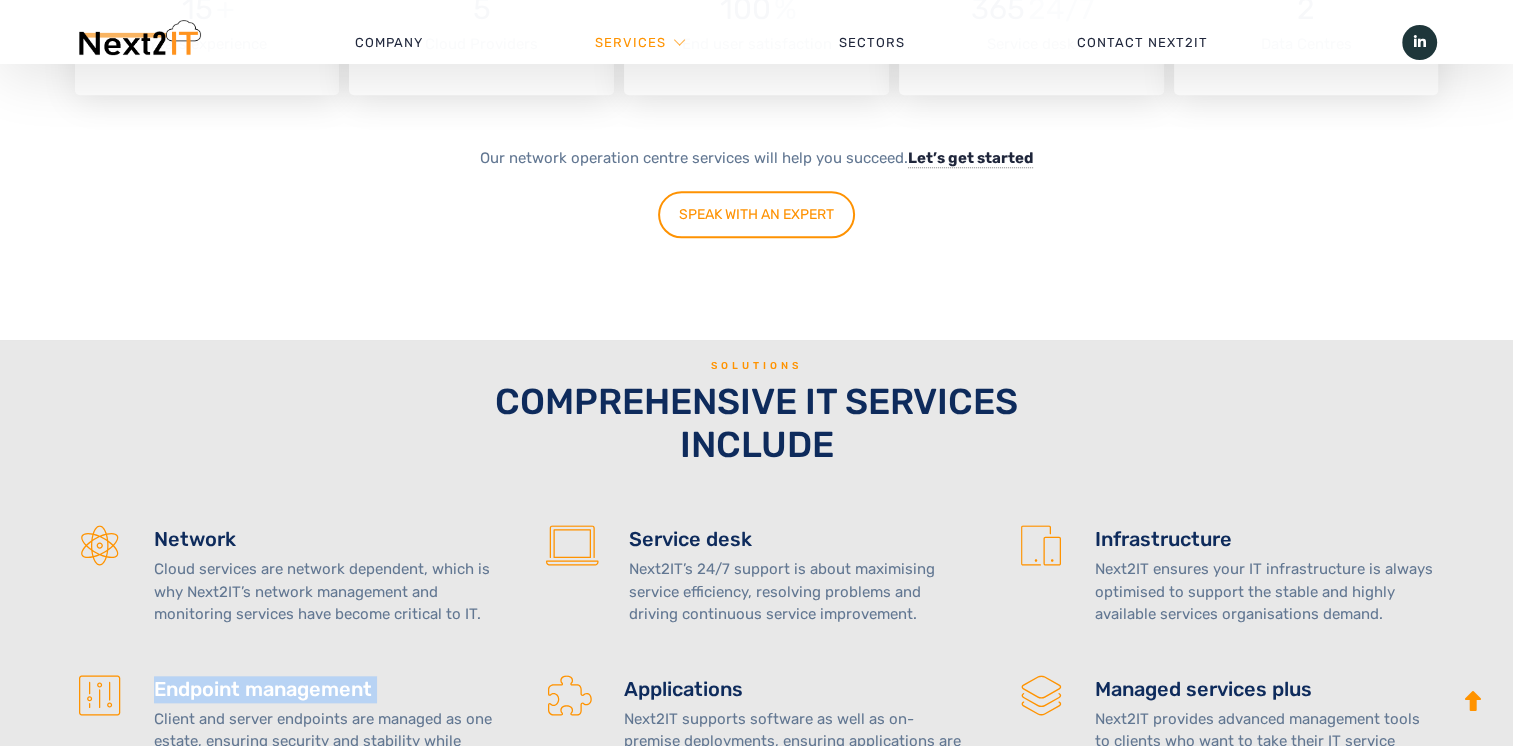 click on "Endpoint management" at bounding box center [325, 689] 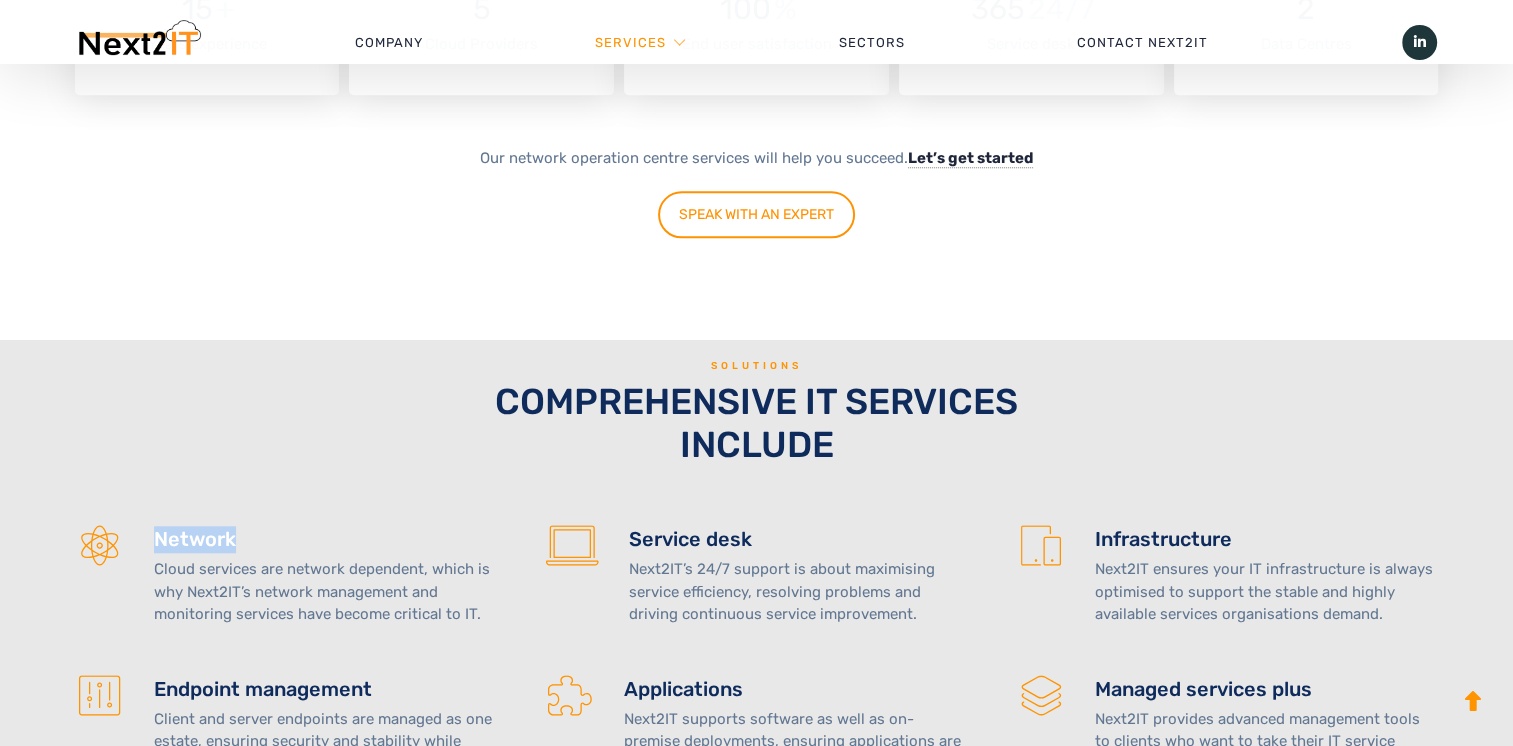 drag, startPoint x: 155, startPoint y: 532, endPoint x: 252, endPoint y: 538, distance: 97.18539 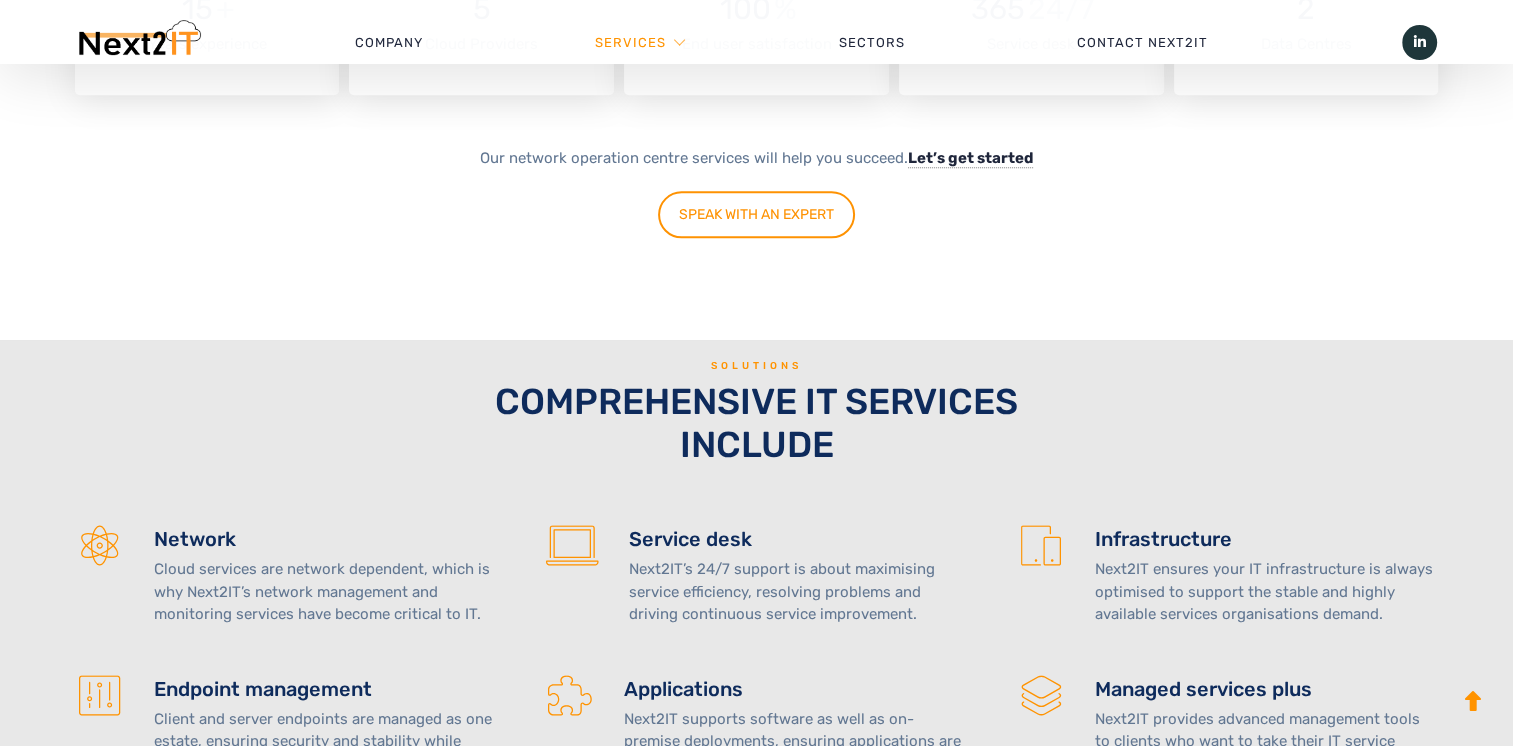 drag, startPoint x: 252, startPoint y: 538, endPoint x: 124, endPoint y: 538, distance: 128 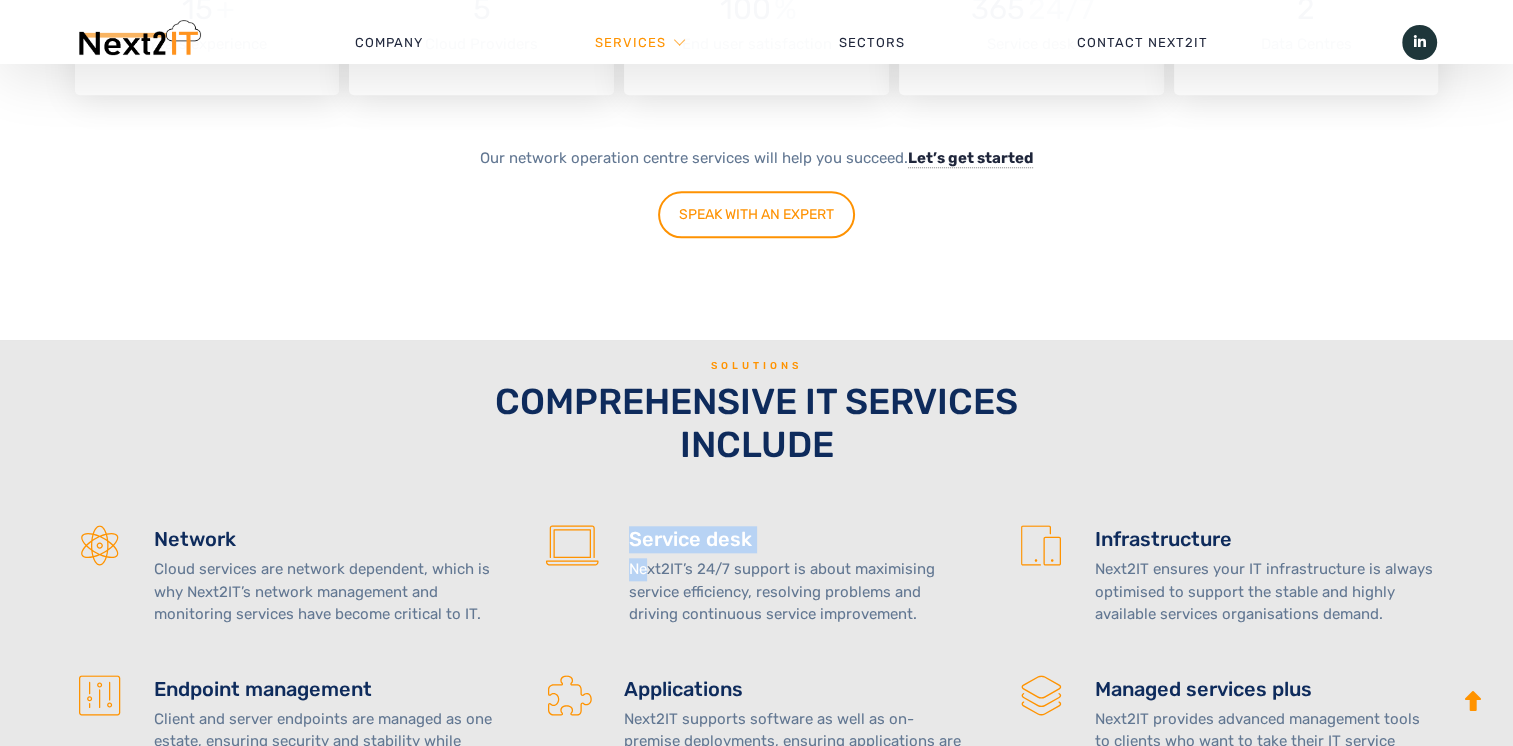 drag, startPoint x: 539, startPoint y: 547, endPoint x: 644, endPoint y: 566, distance: 106.7052 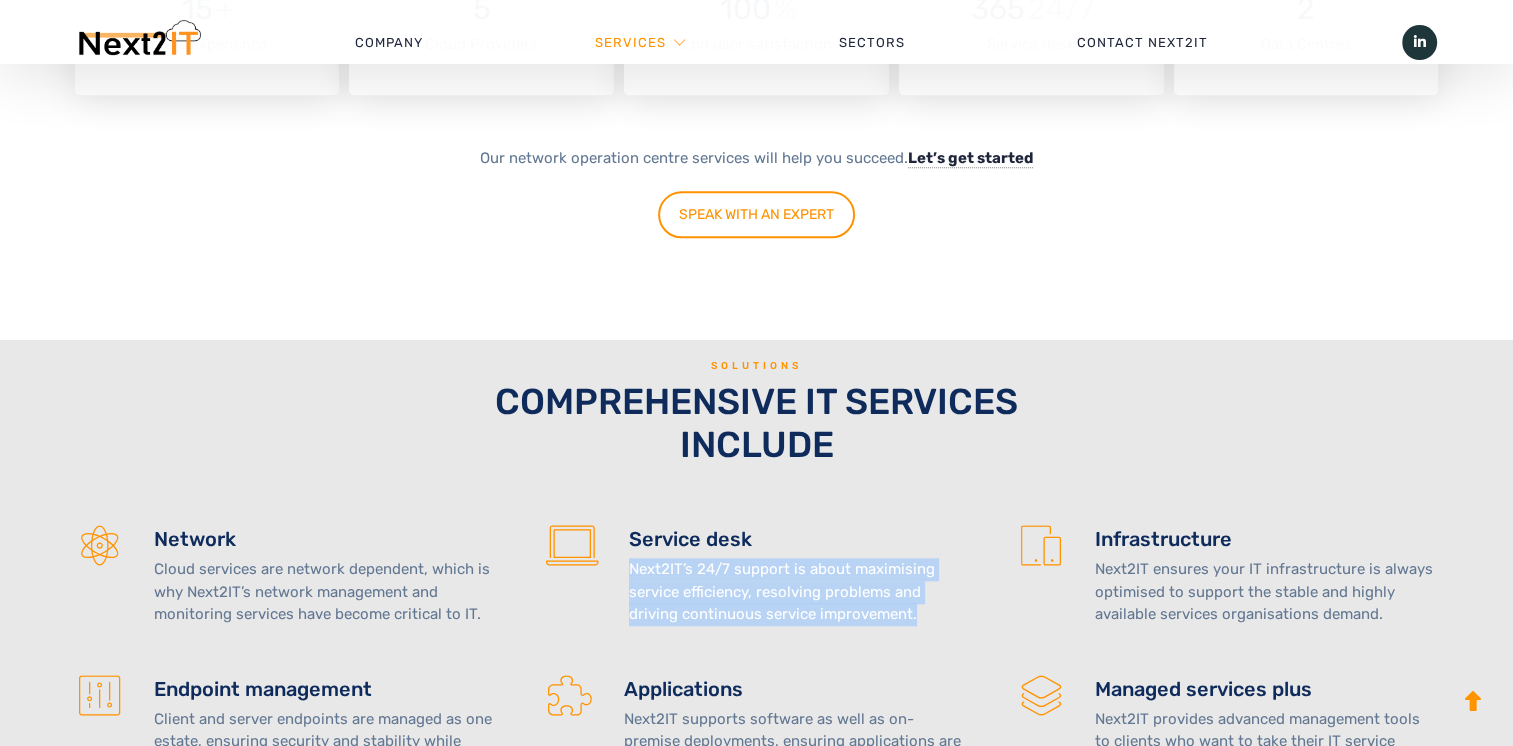 drag, startPoint x: 928, startPoint y: 611, endPoint x: 625, endPoint y: 562, distance: 306.93646 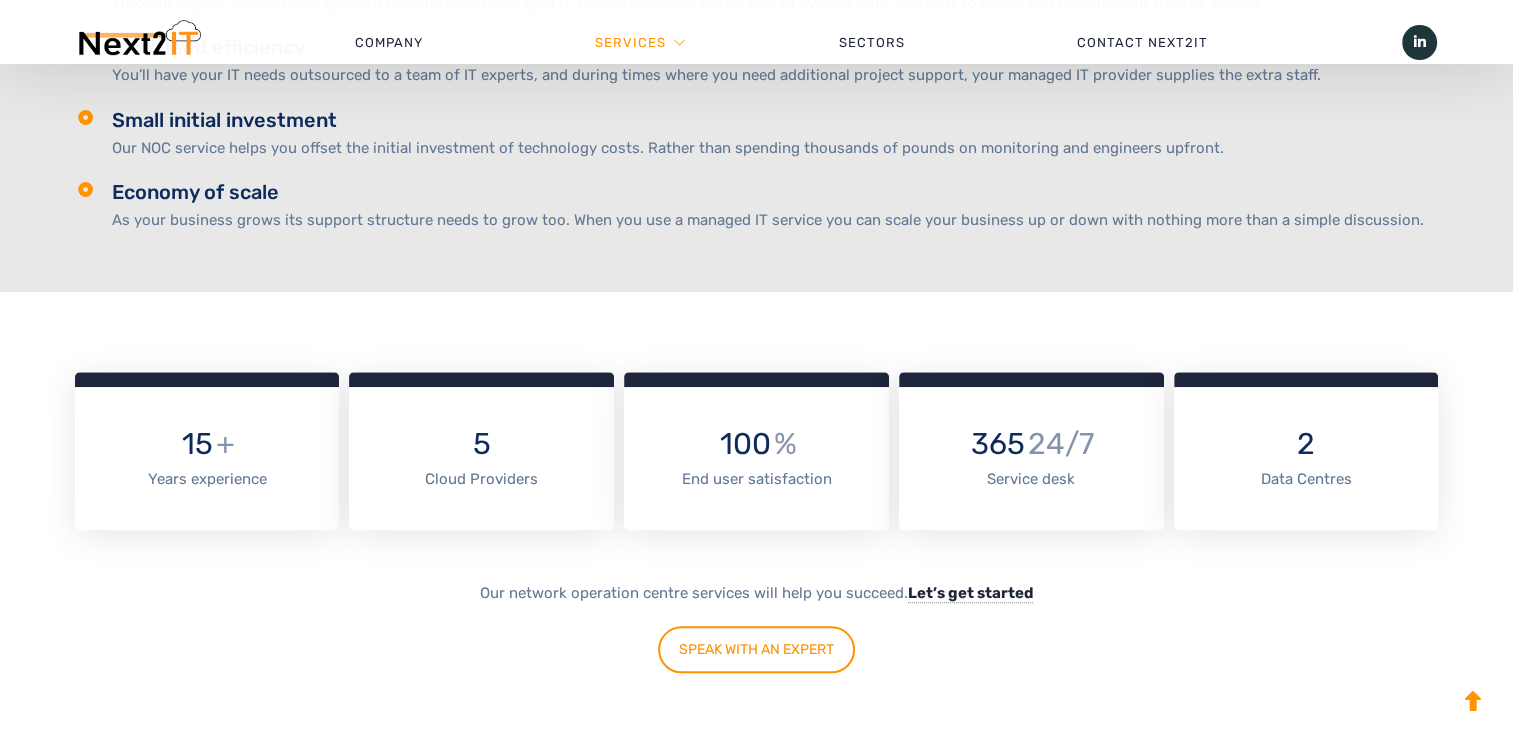 scroll, scrollTop: 1406, scrollLeft: 0, axis: vertical 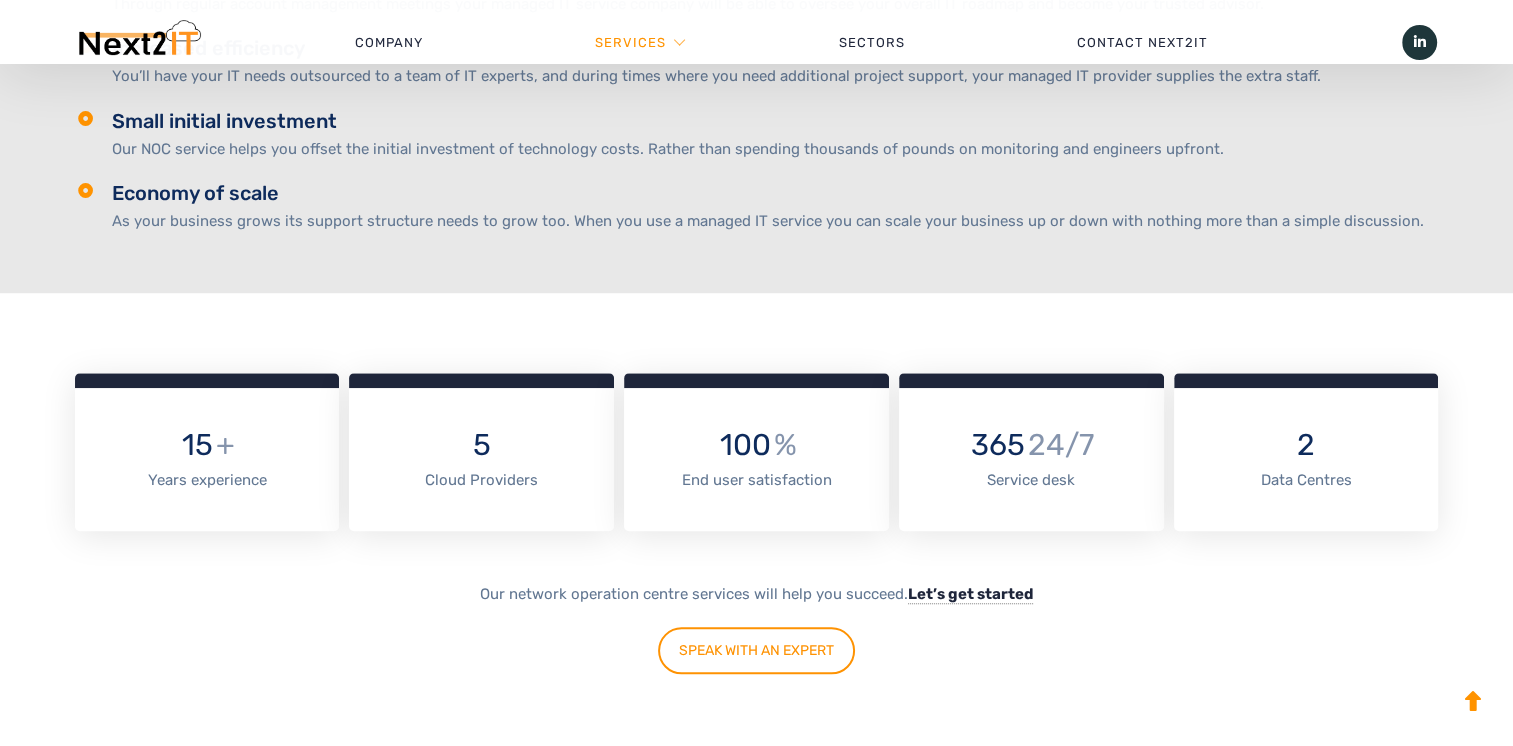 drag, startPoint x: 625, startPoint y: 562, endPoint x: 486, endPoint y: 468, distance: 167.80048 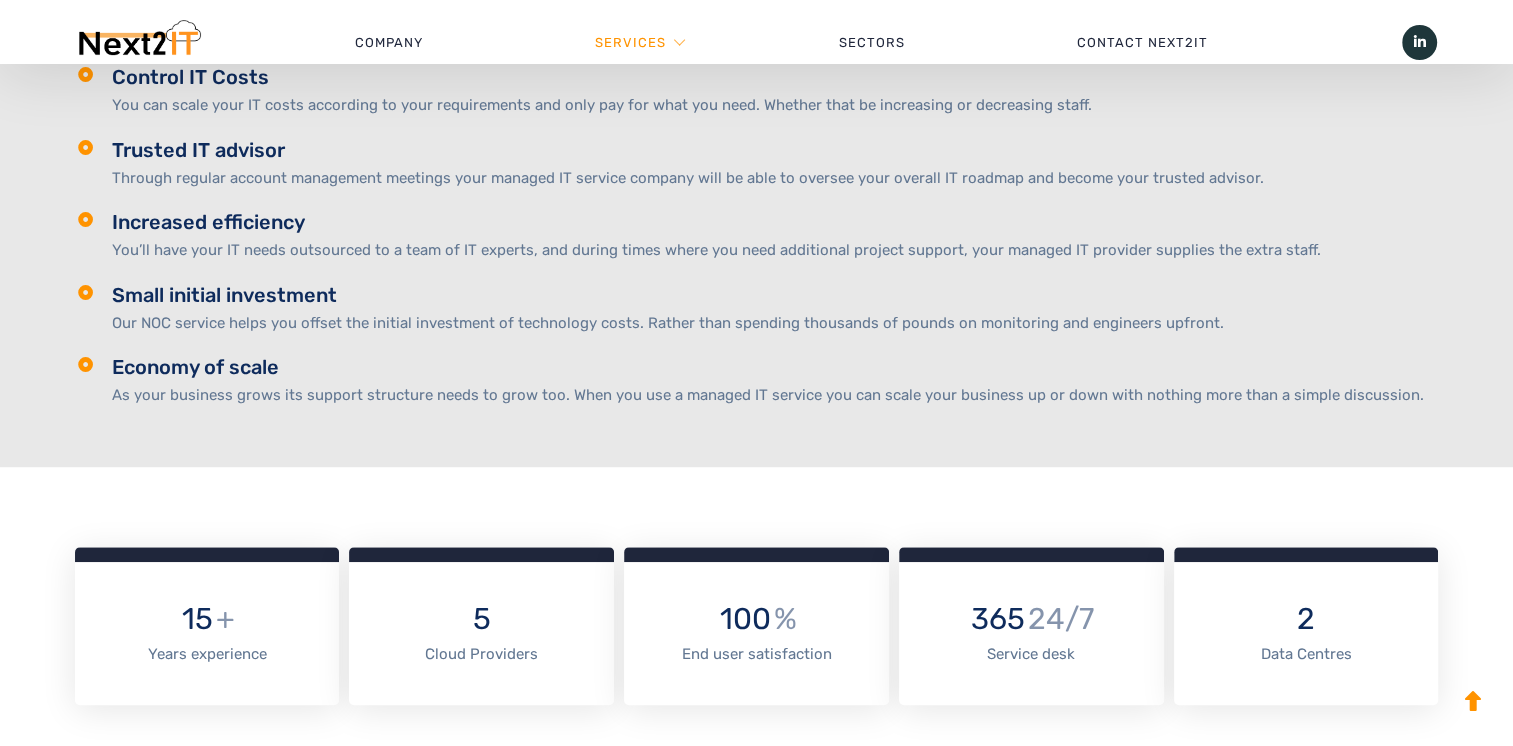 scroll, scrollTop: 1231, scrollLeft: 0, axis: vertical 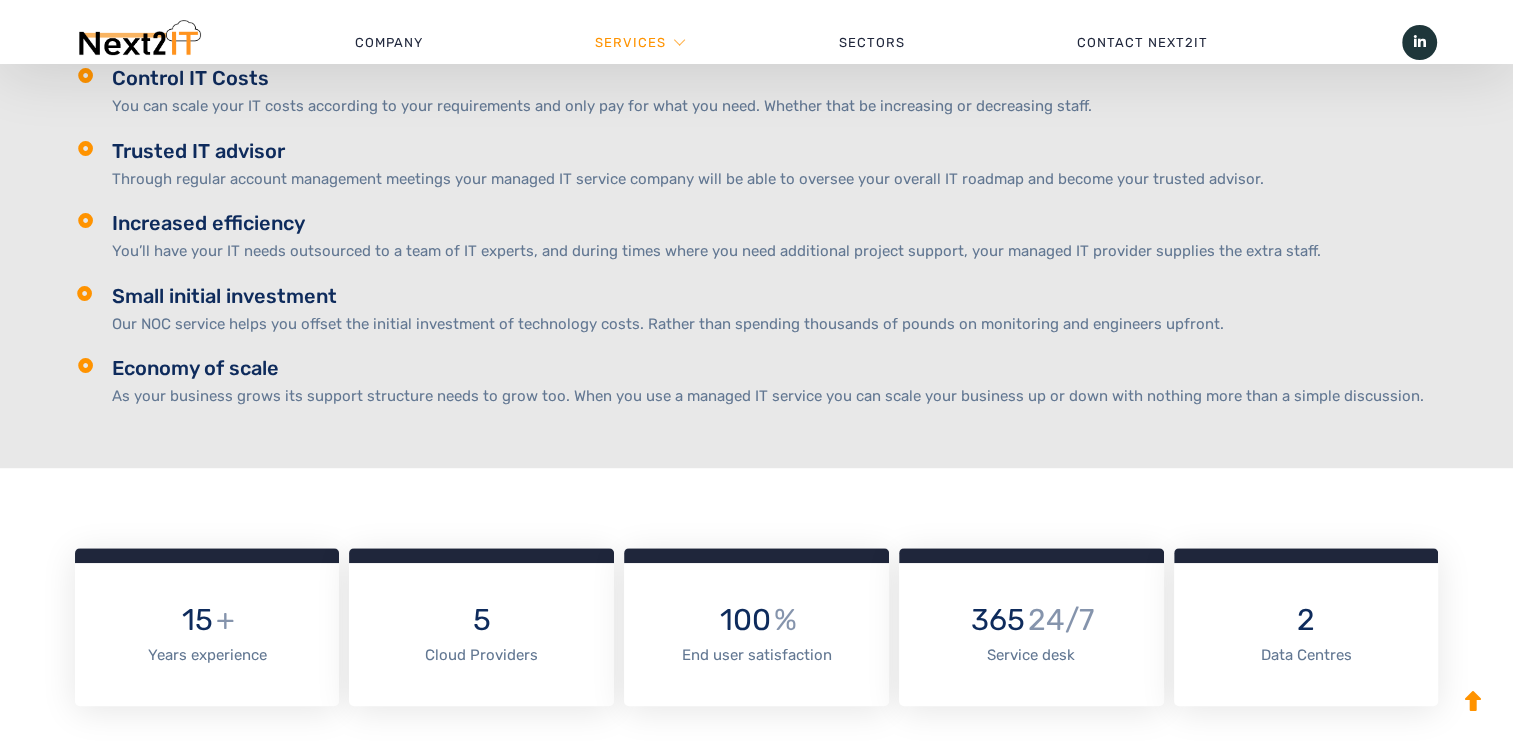 click on "Small initial investment" at bounding box center [775, 296] 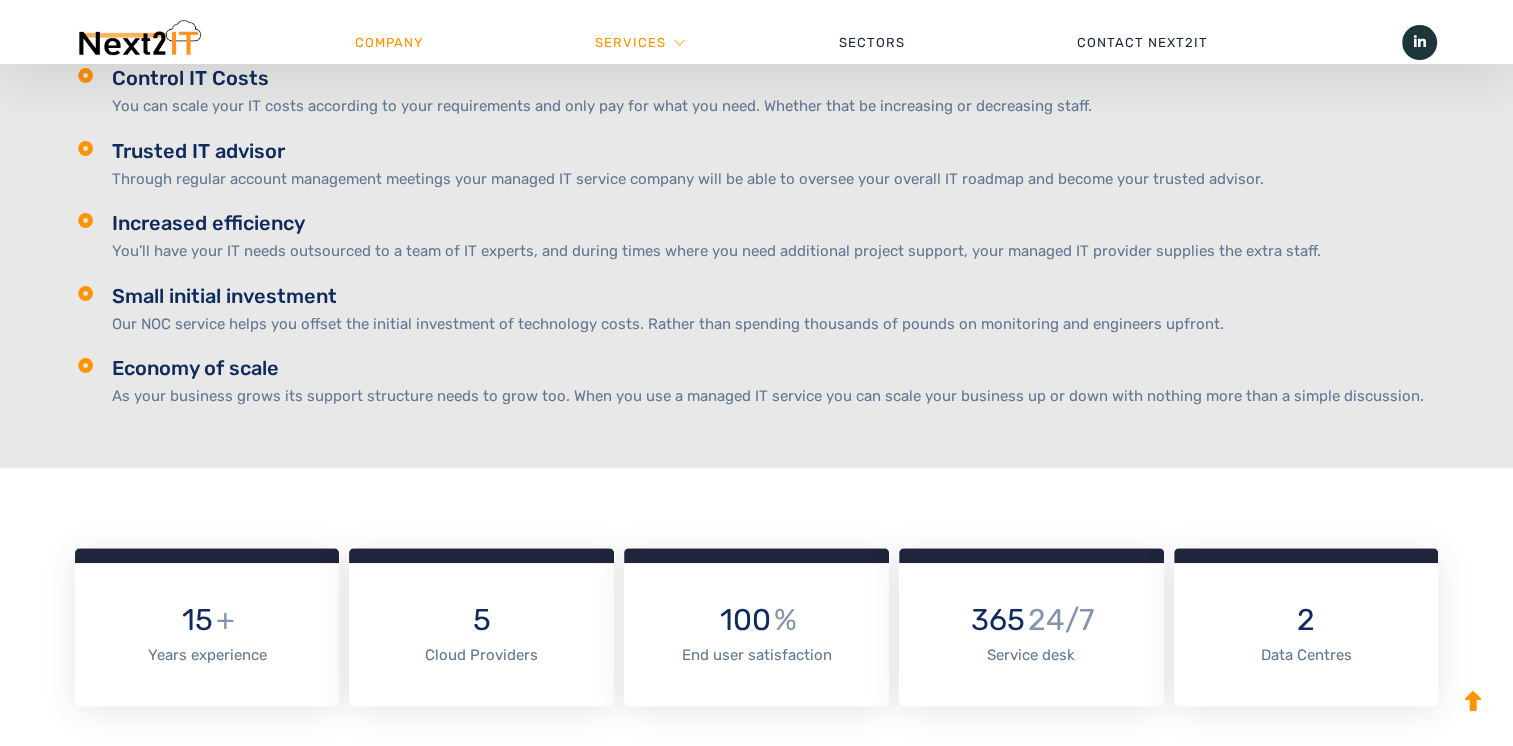 click on "Company" at bounding box center (389, 43) 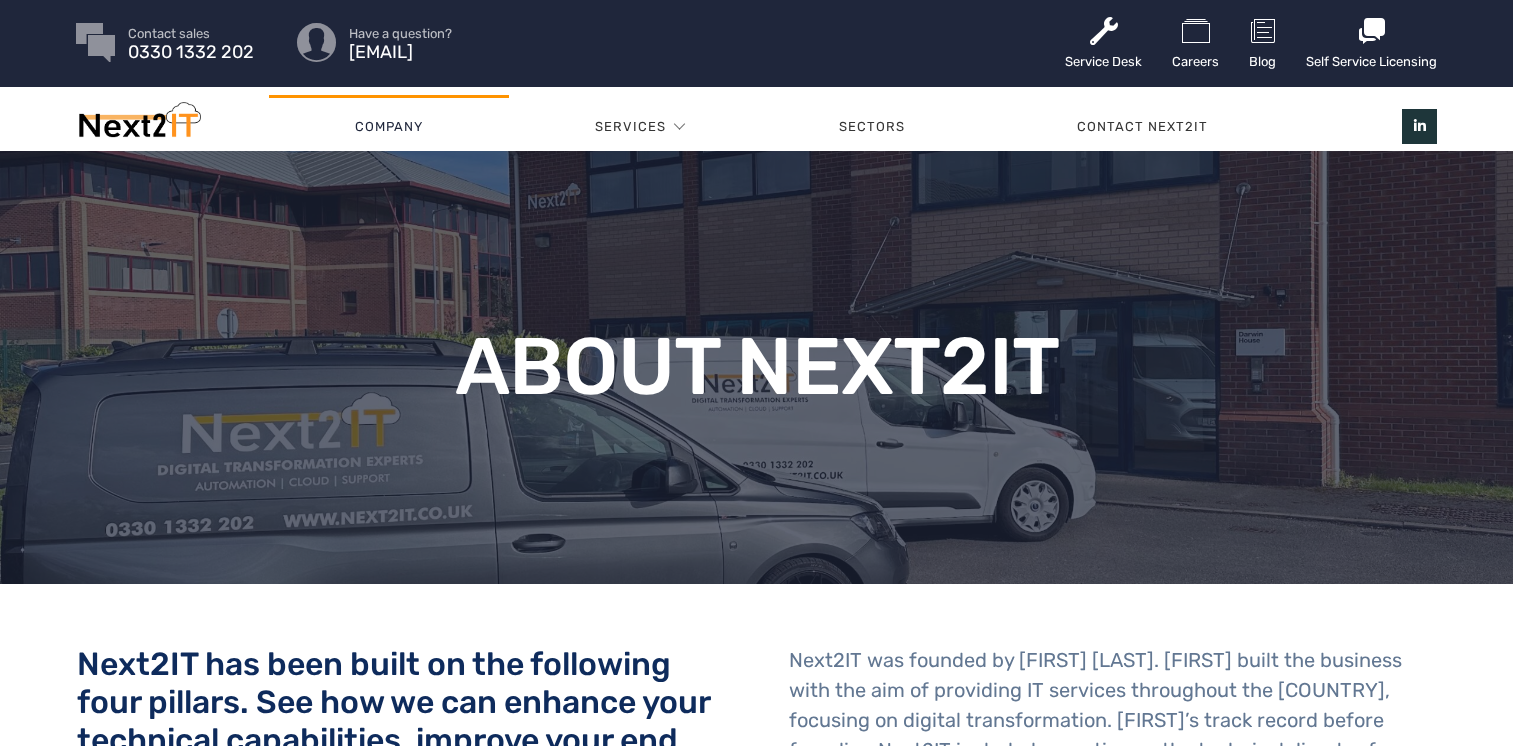 scroll, scrollTop: 0, scrollLeft: 0, axis: both 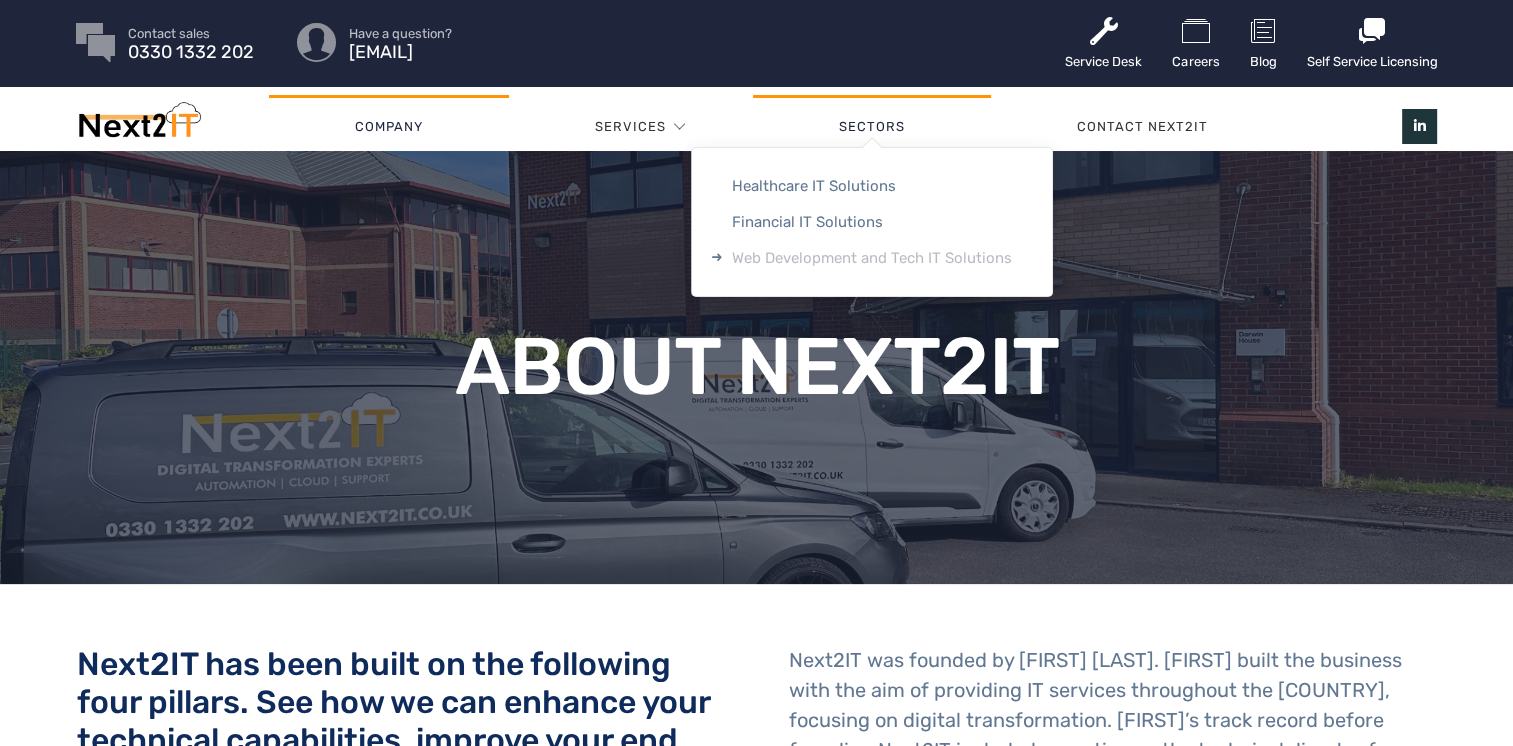 click on "Web Development and Tech IT Solutions" at bounding box center [872, 258] 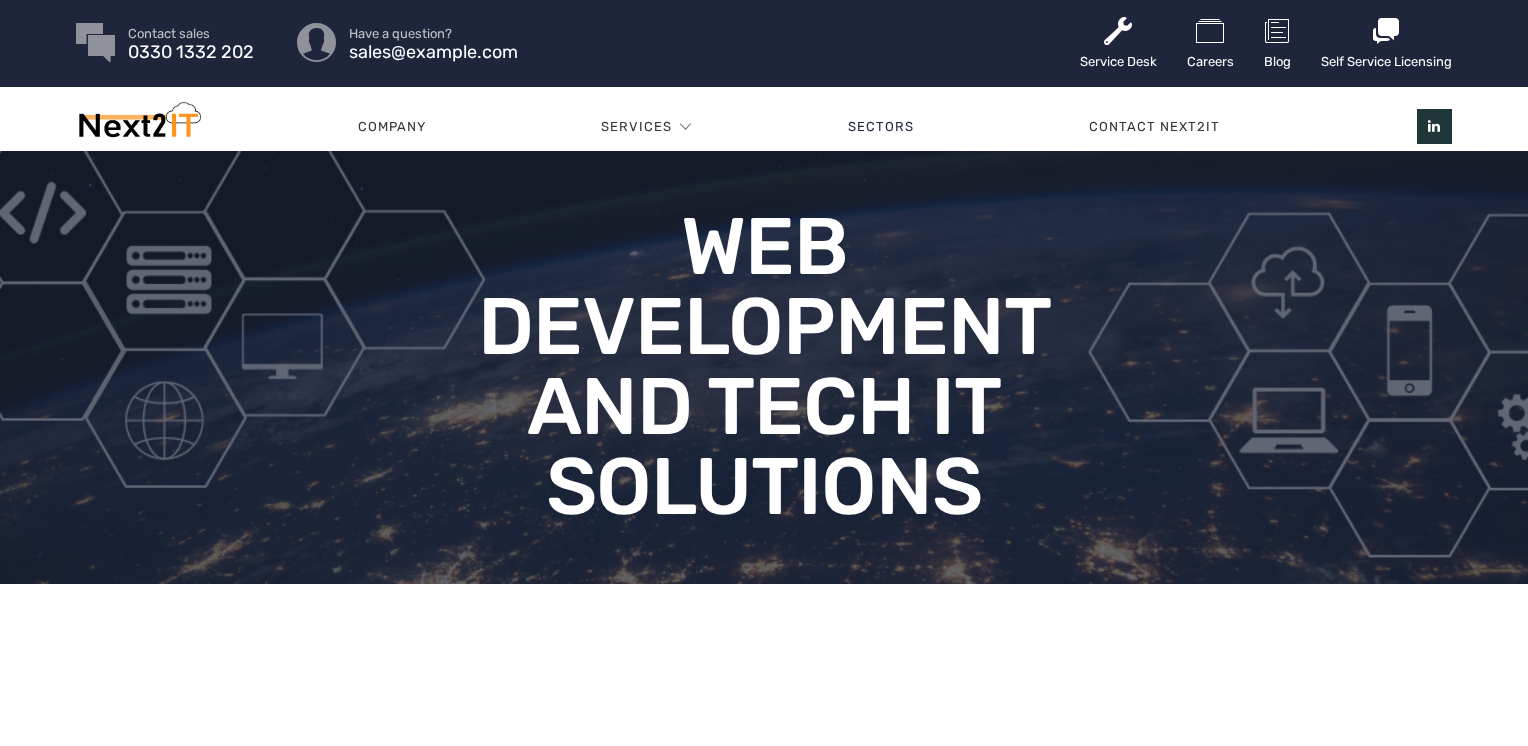 scroll, scrollTop: 0, scrollLeft: 0, axis: both 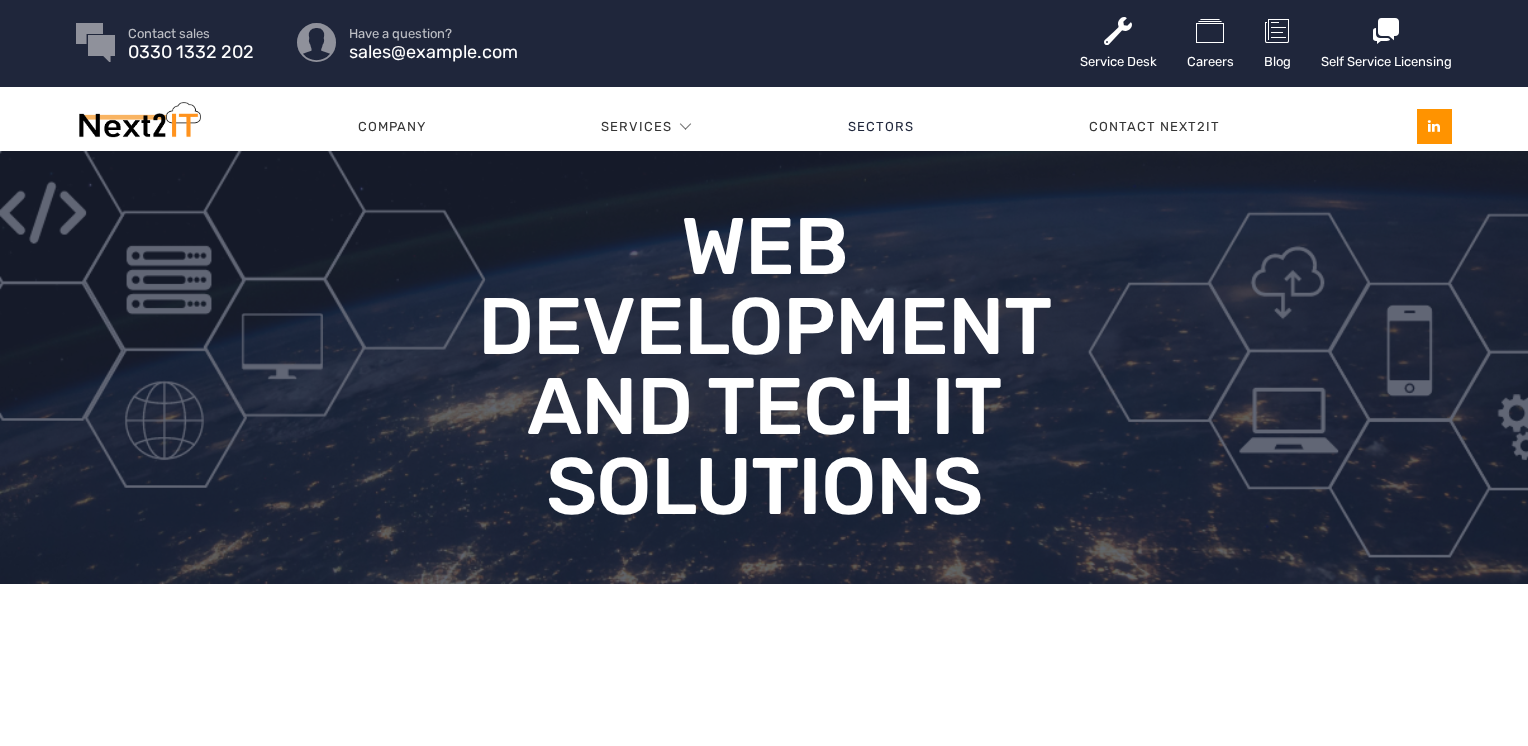 click at bounding box center [1434, 126] 